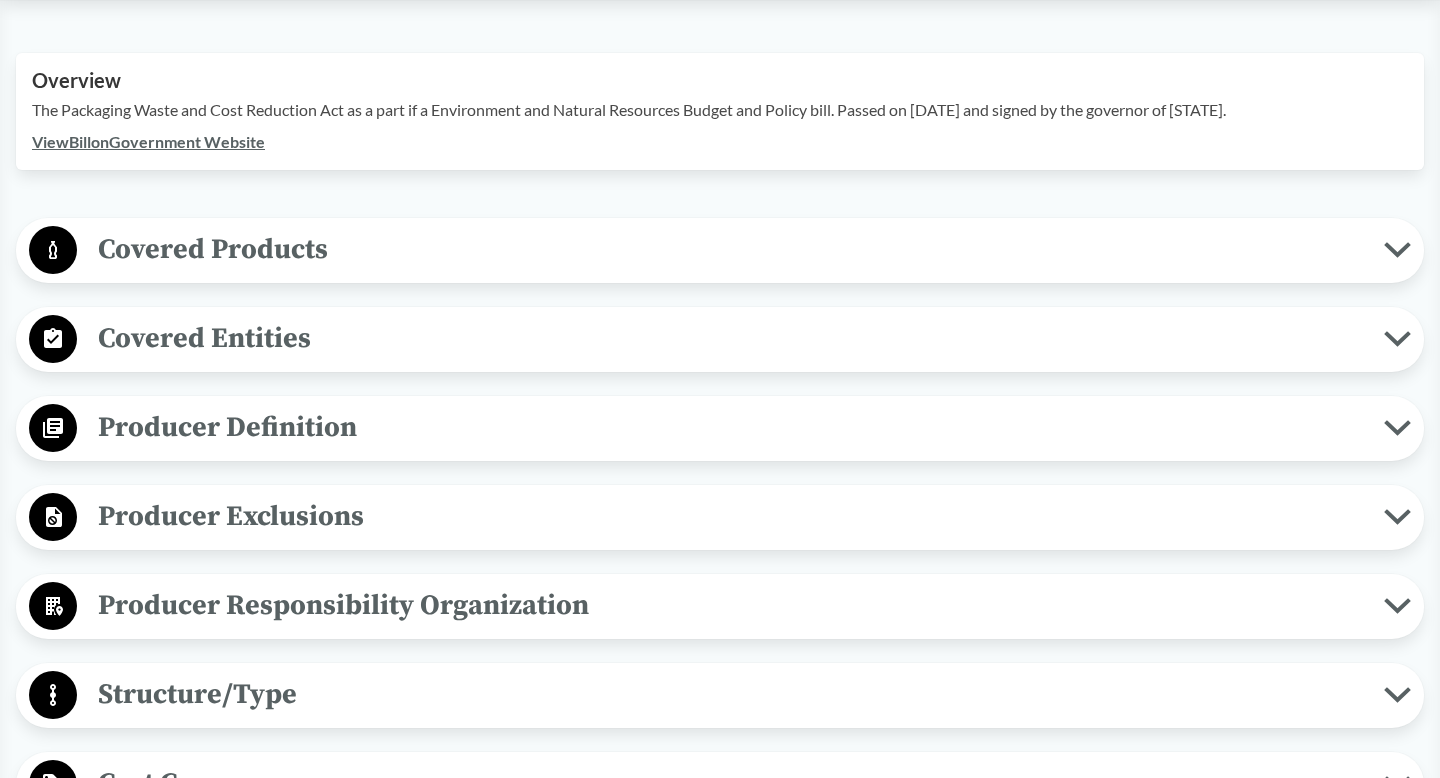 scroll, scrollTop: 651, scrollLeft: 0, axis: vertical 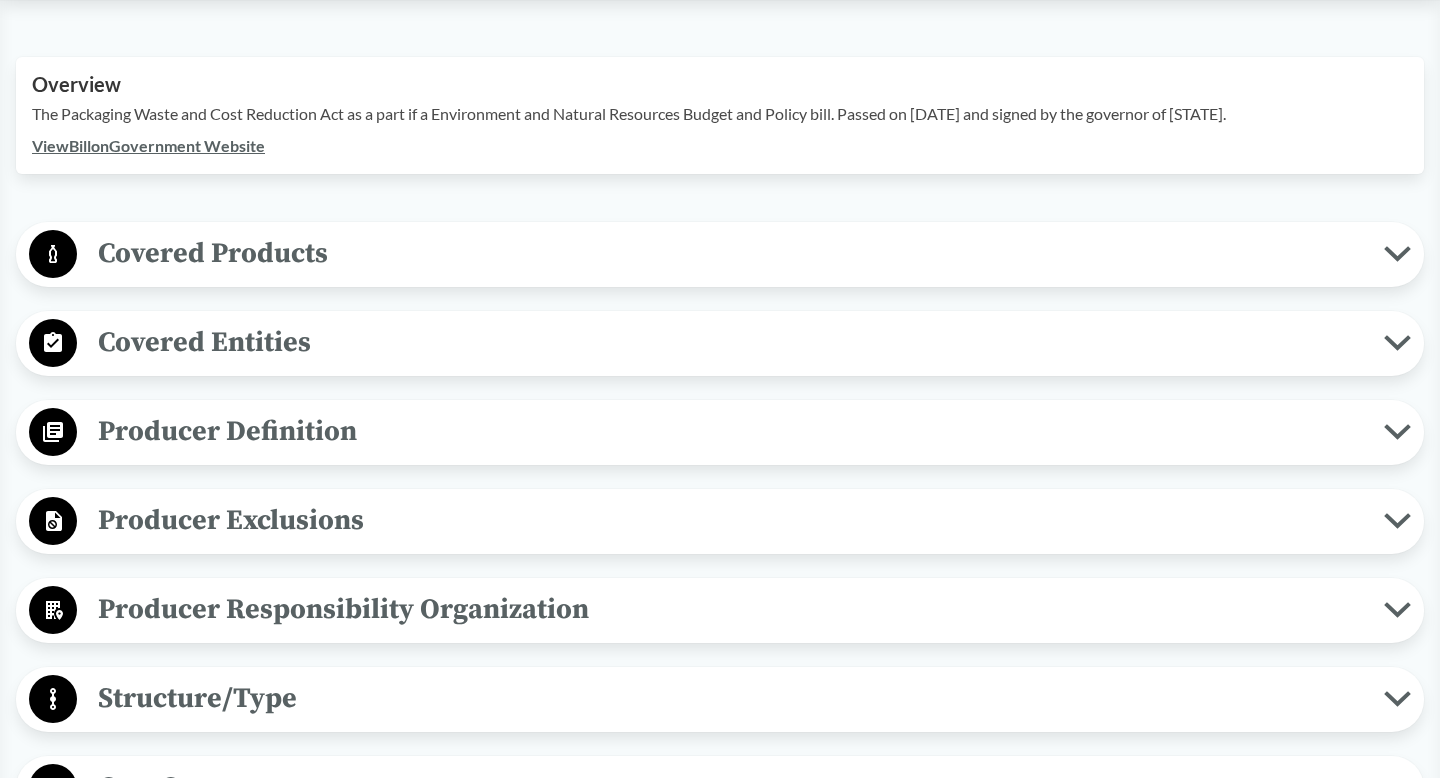 click on "Covered Products" at bounding box center [730, 253] 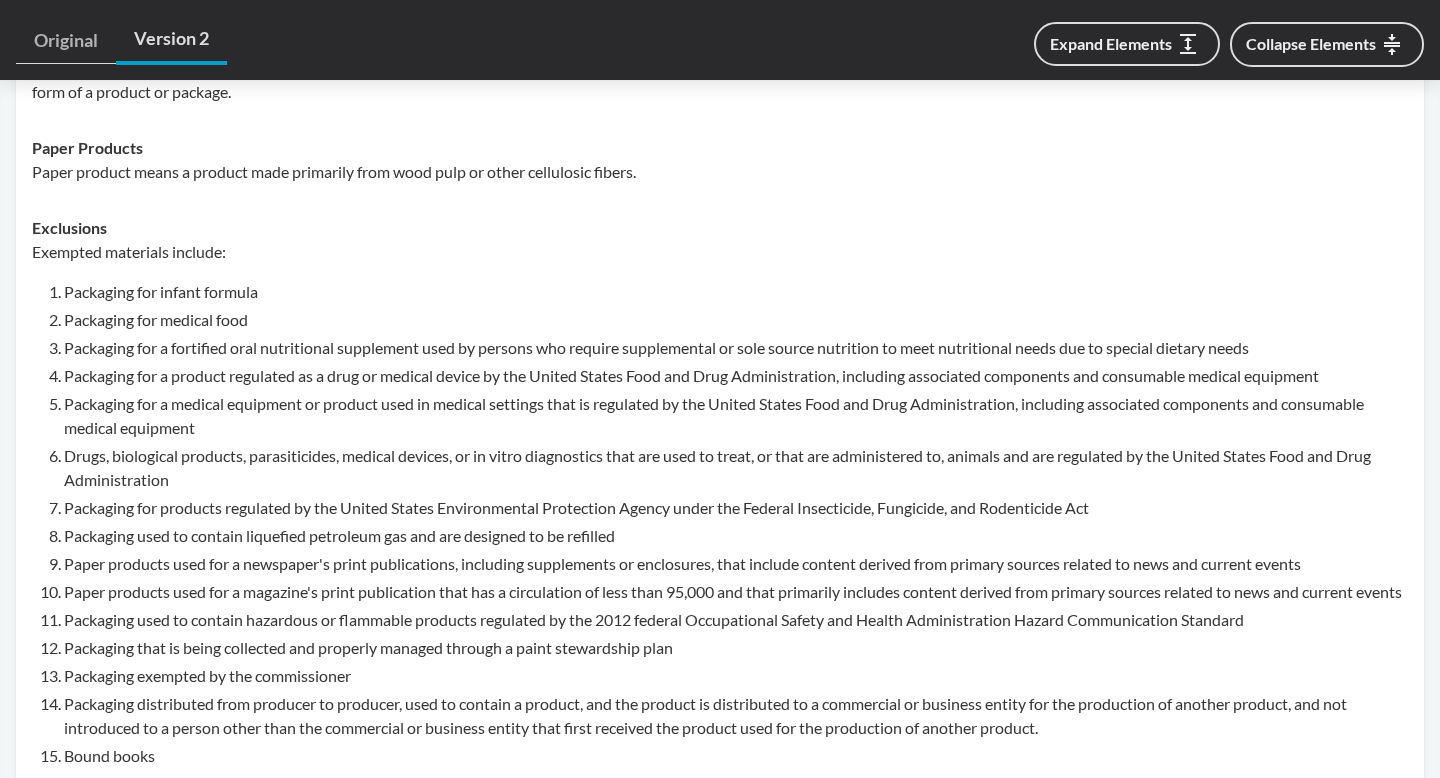 scroll, scrollTop: 975, scrollLeft: 0, axis: vertical 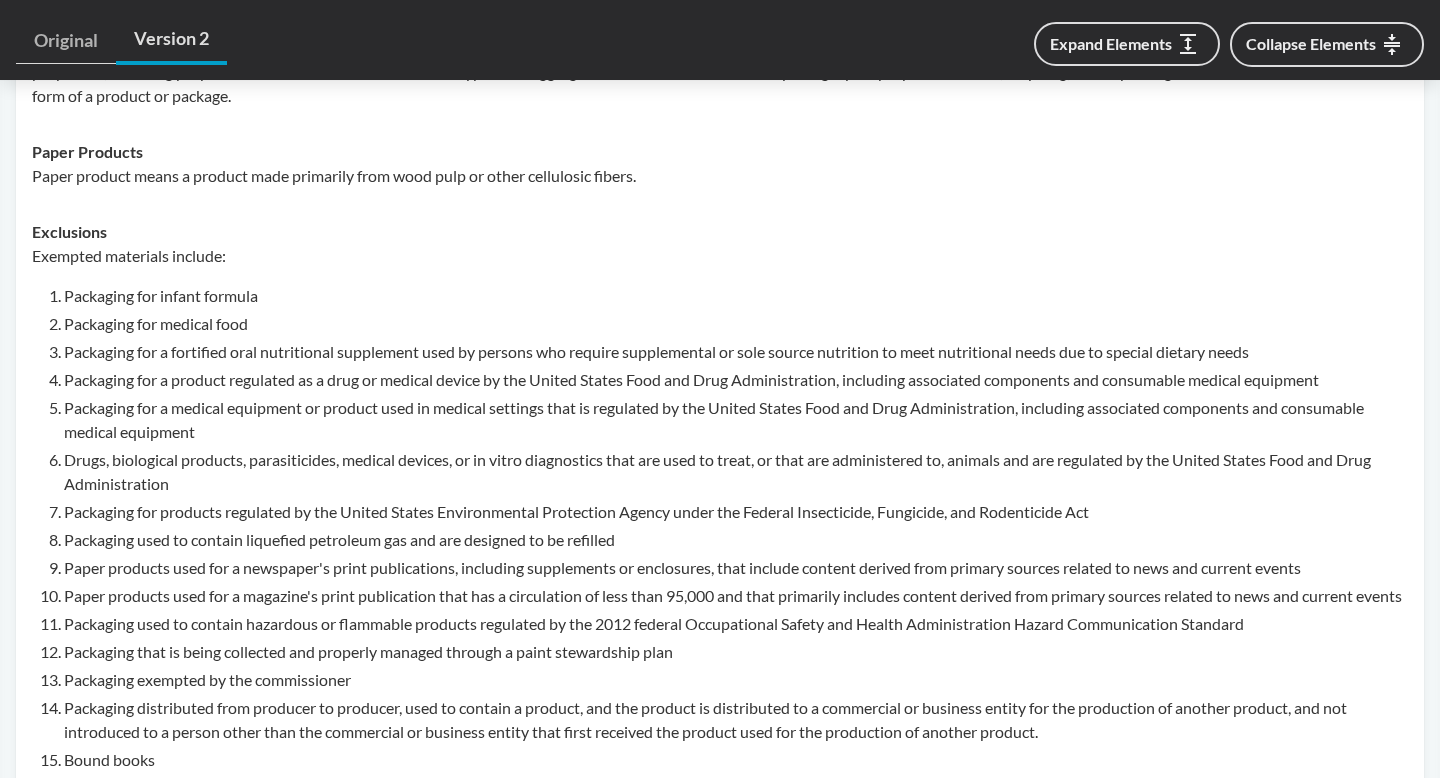 click on "Packaging for infant formula" at bounding box center [736, 296] 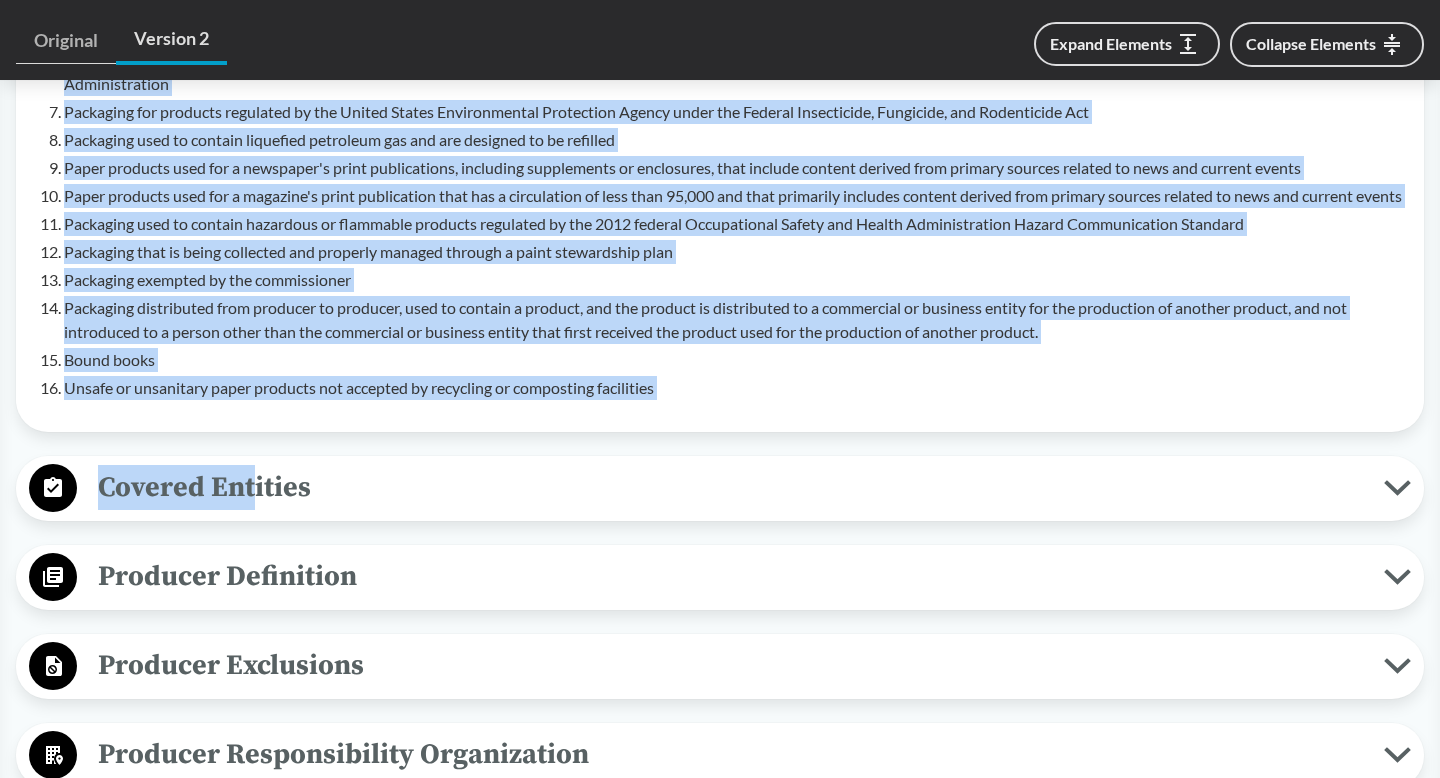 scroll, scrollTop: 1419, scrollLeft: 0, axis: vertical 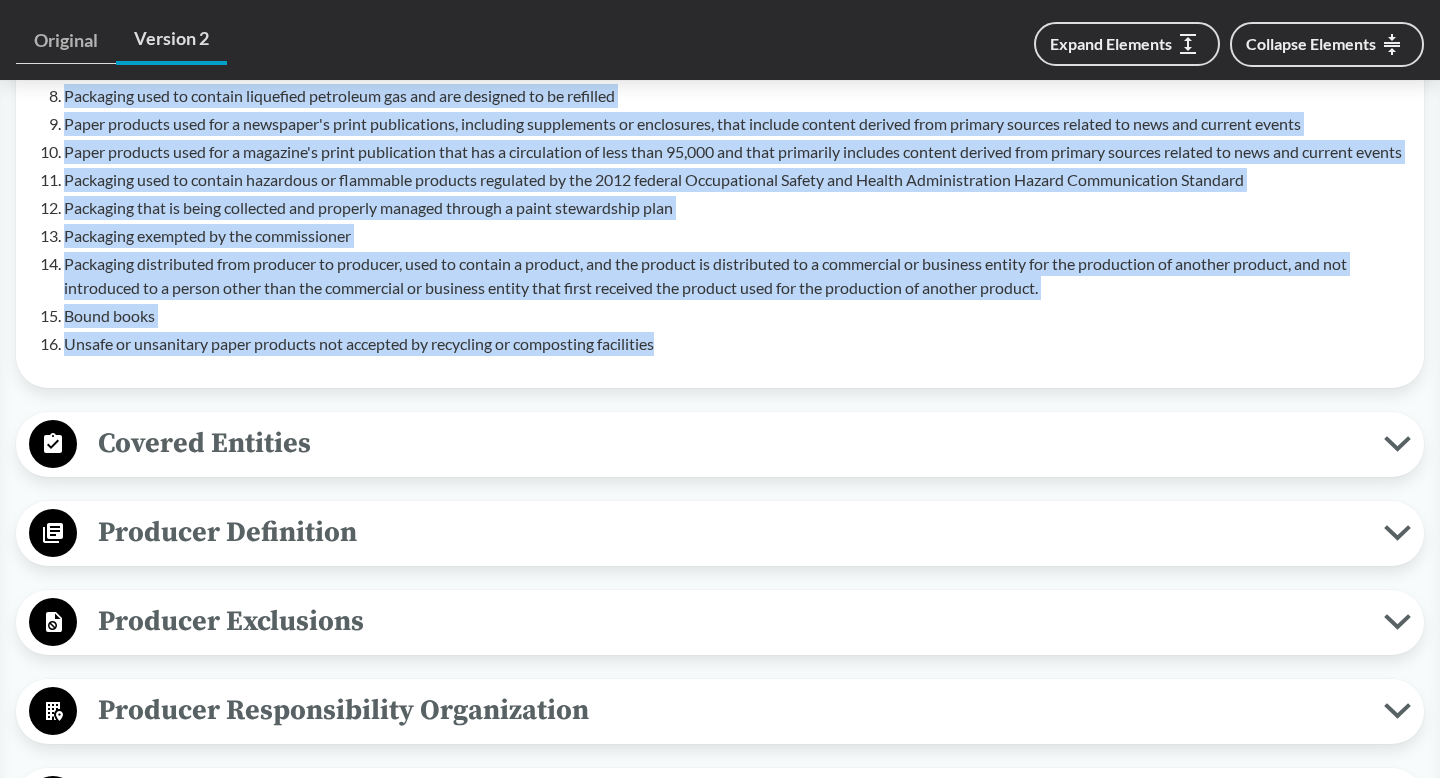 drag, startPoint x: 64, startPoint y: 295, endPoint x: 685, endPoint y: 362, distance: 624.6039 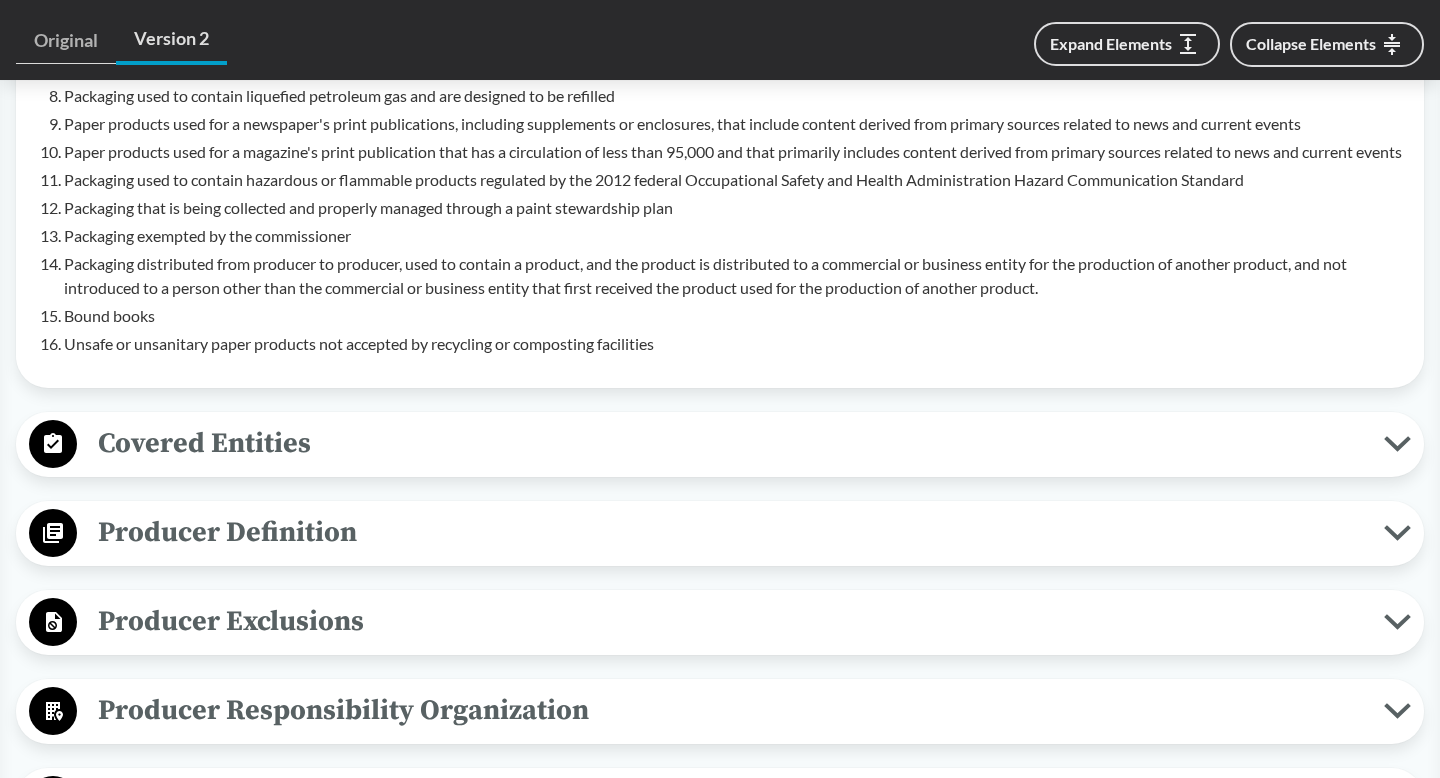 click on "Covered Products All Packaging Types Covered material means packaging and paper products.
More specifically, covered material type is a singular and specific type of covered material, such as paper, plastic, metal, or glass, that can be categorized based on distinguishing chemical or physical properties, including properties that allow a covered materials type to be aggregated into a discrete commodity category for purposes of reuse, recycling, or composting and is based on similar uses in the form of a product or package. Paper Products Paper product means a product made primarily from wood pulp or other cellulosic fibers. Exclusions Exempted materials include:
Packaging for infant formula
Packaging for medical food
Packaging for a fortified oral nutritional supplement used by persons who require supplemental or sole source nutrition to meet nutritional needs due to special dietary needs
Packaging used to contain liquefied petroleum gas and are designed to be refilled" at bounding box center (720, 766) 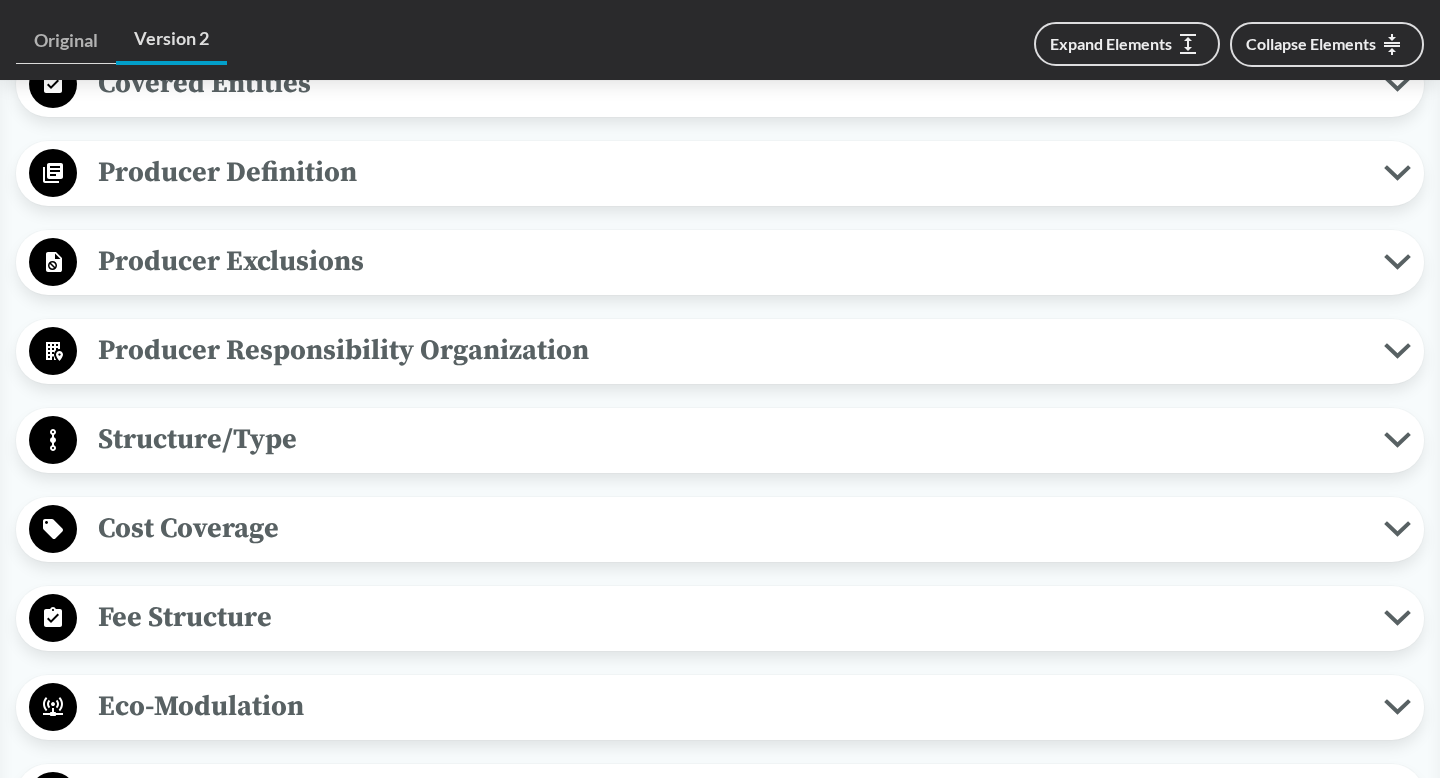 scroll, scrollTop: 1805, scrollLeft: 0, axis: vertical 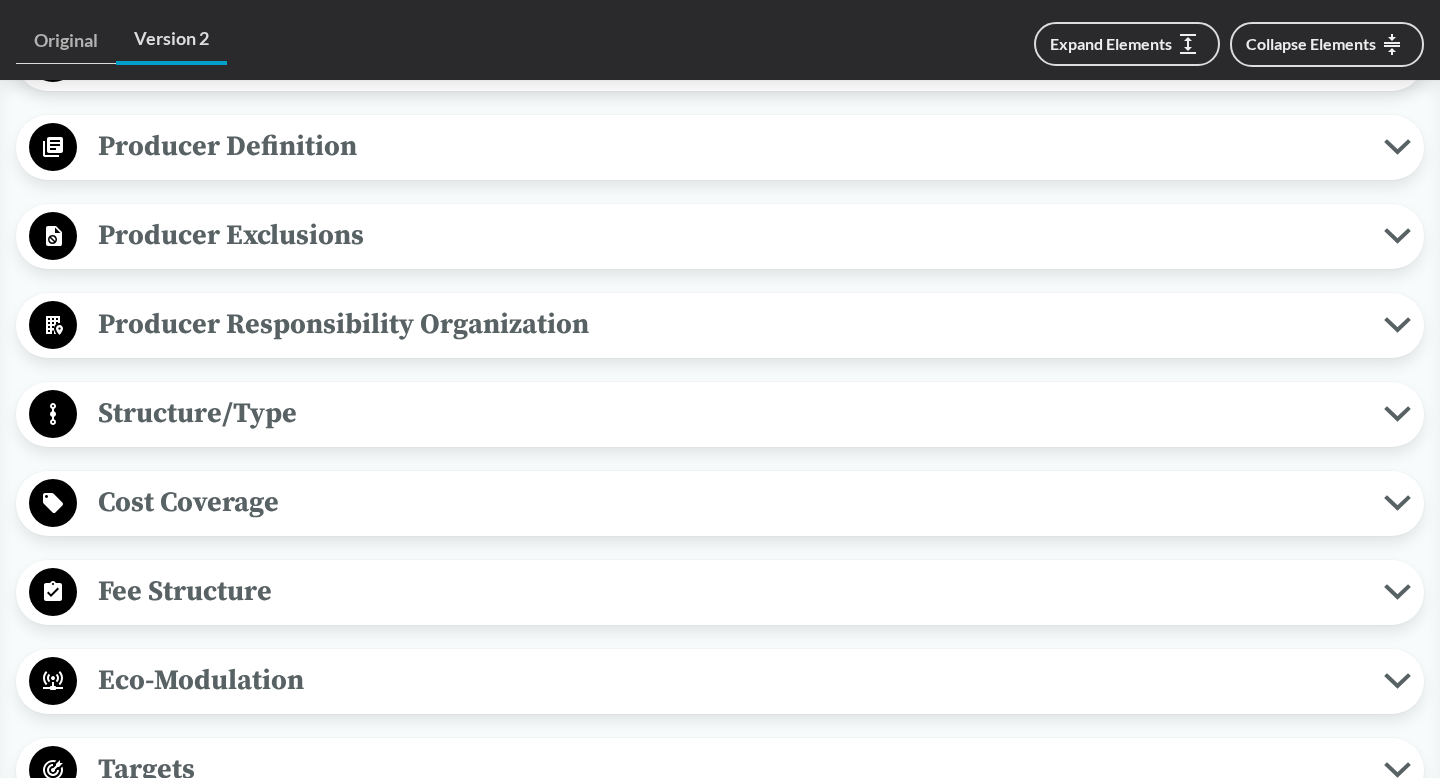click on "Producer Responsibility Organization" at bounding box center [730, 324] 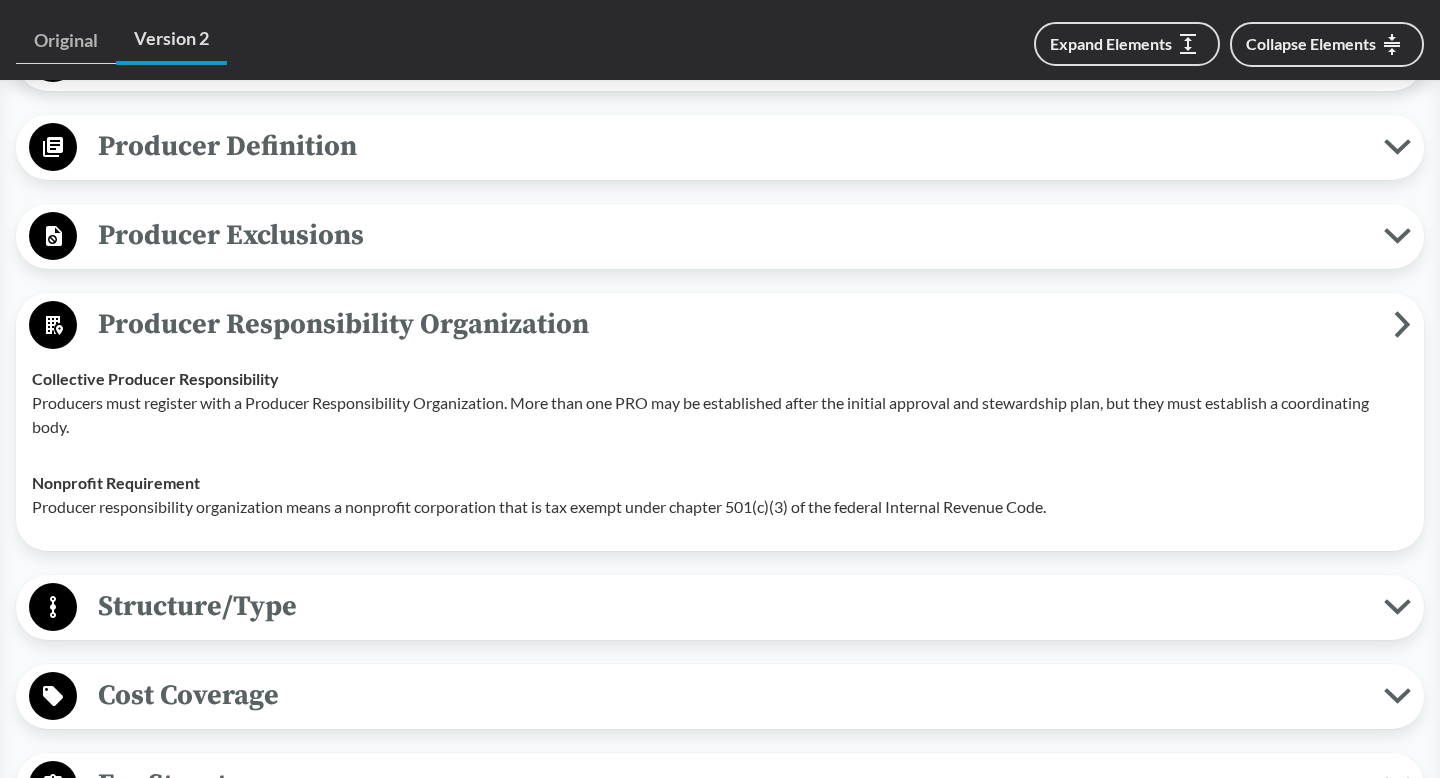 click on "Producer Responsibility Organization" at bounding box center [735, 324] 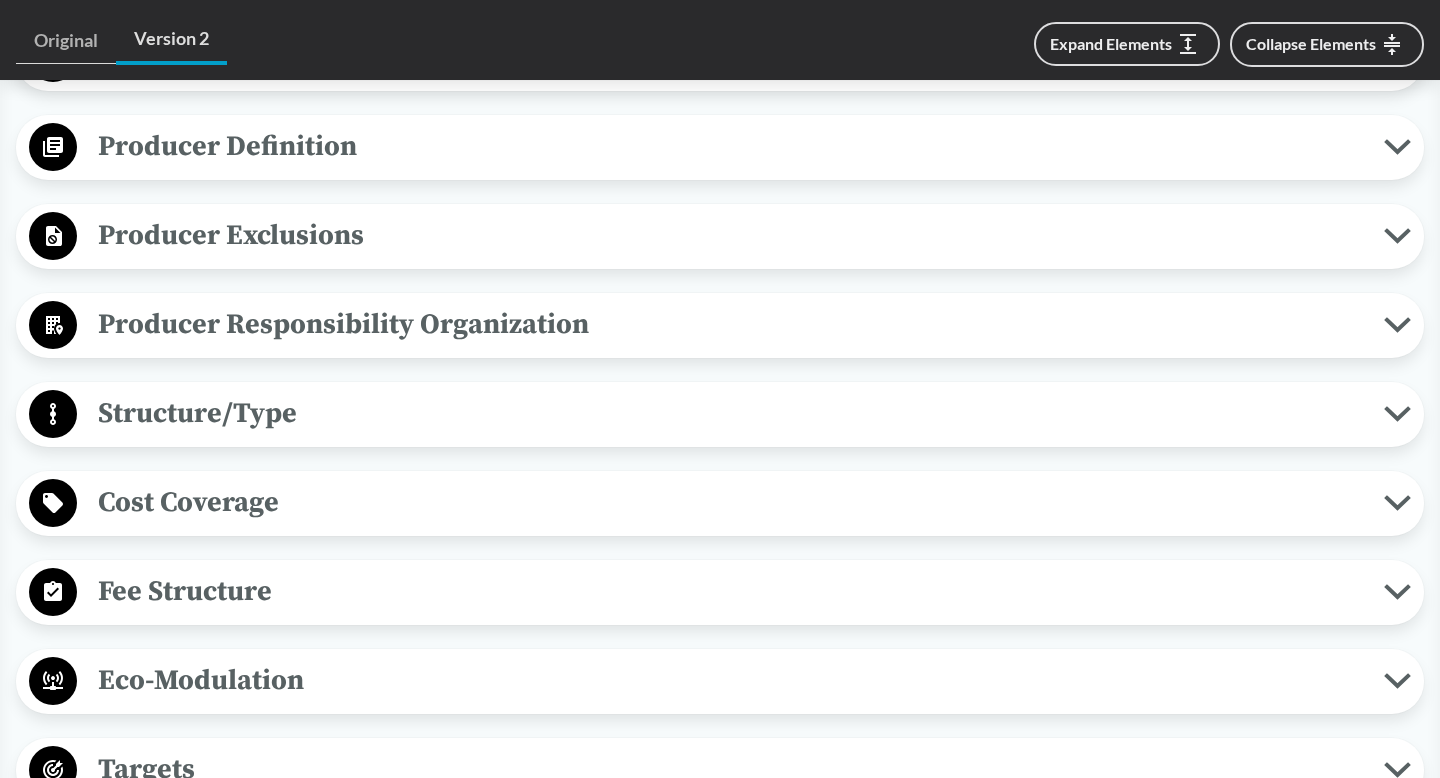click on "Cost Coverage" at bounding box center (730, 502) 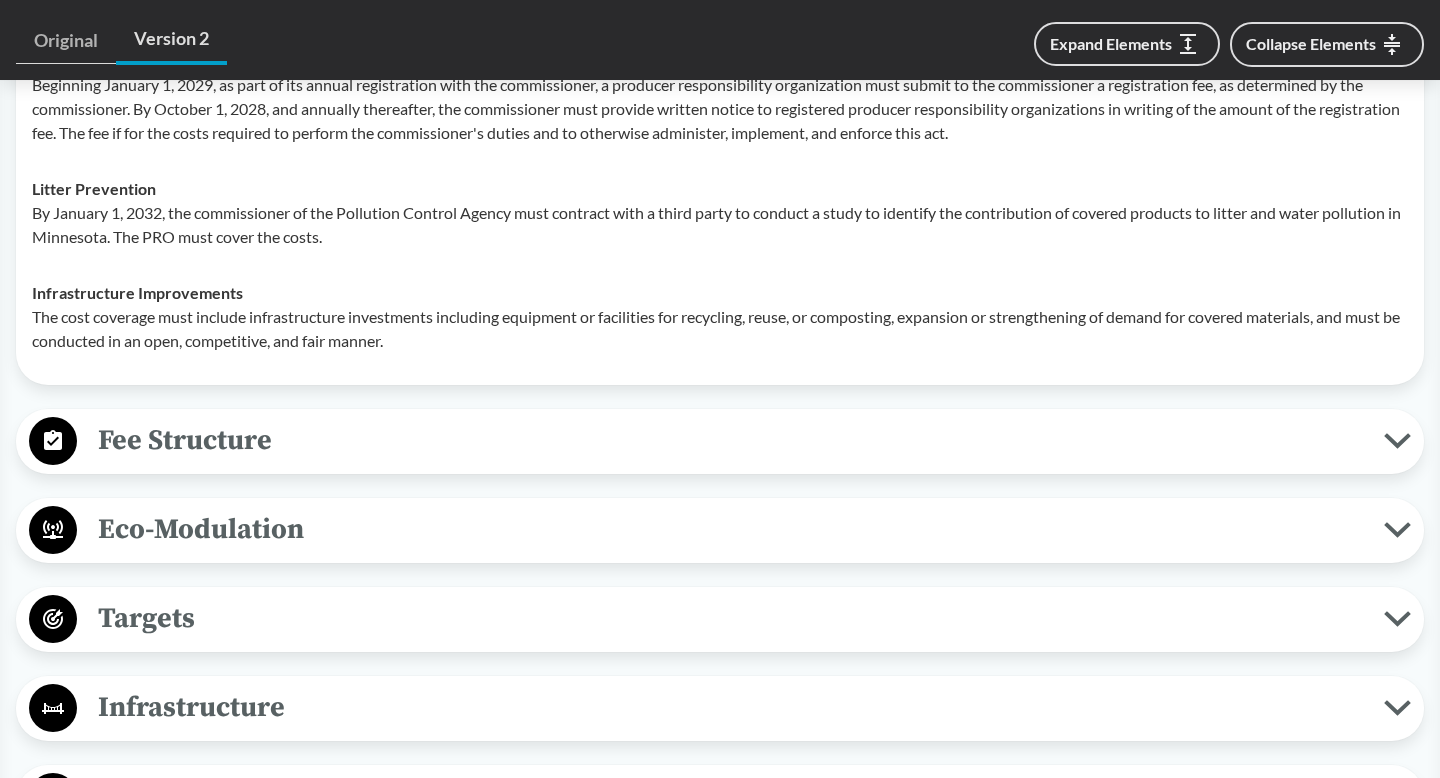 scroll, scrollTop: 2663, scrollLeft: 0, axis: vertical 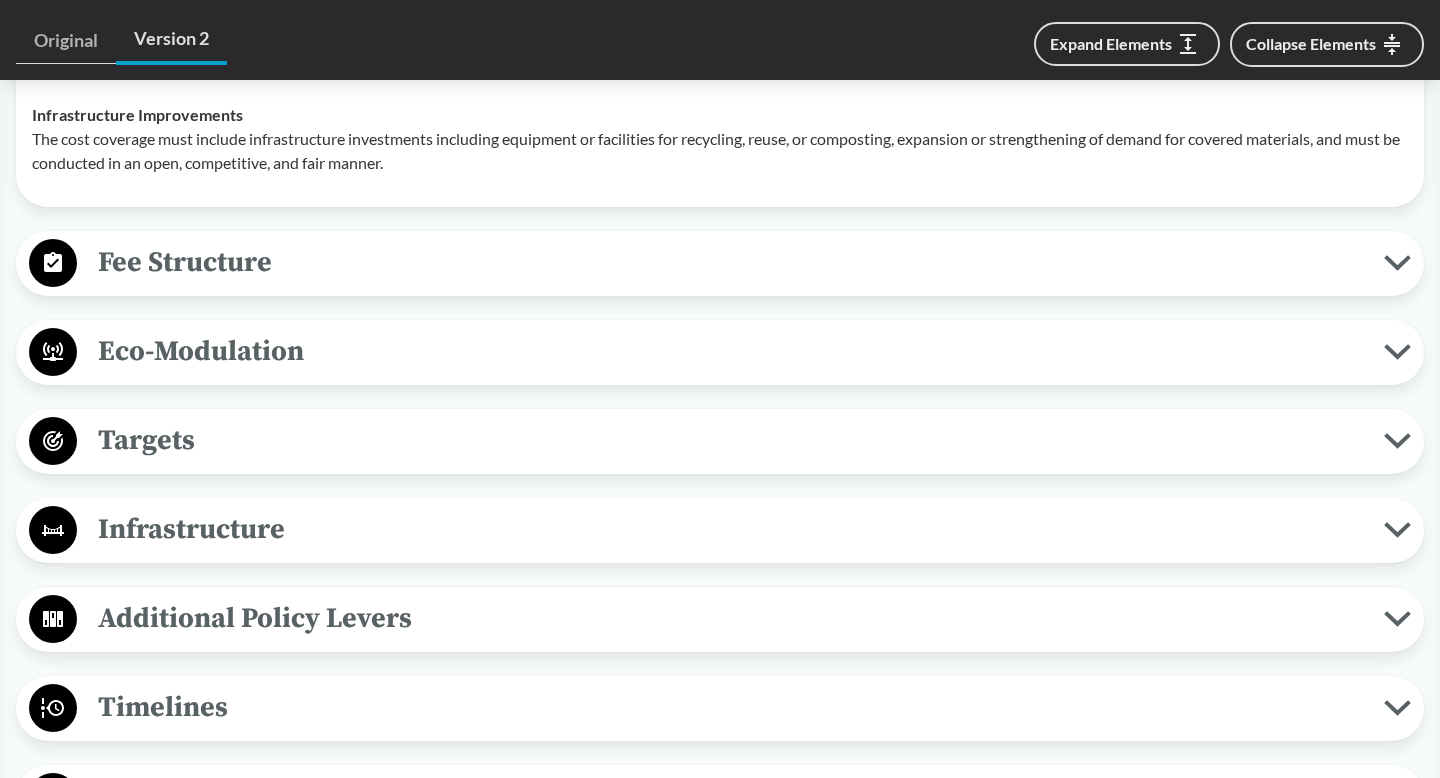 click on "Fee Structure" at bounding box center [730, 262] 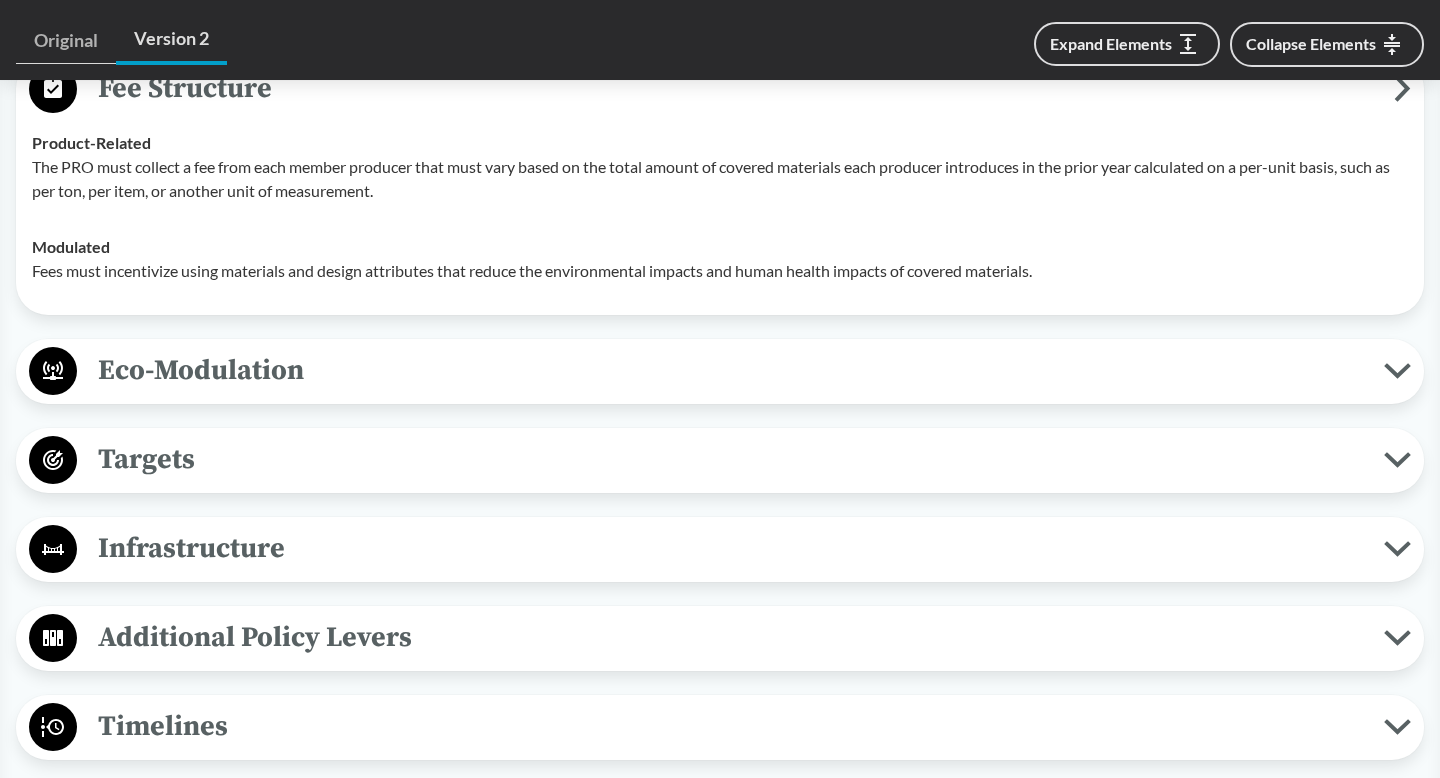 scroll, scrollTop: 2840, scrollLeft: 0, axis: vertical 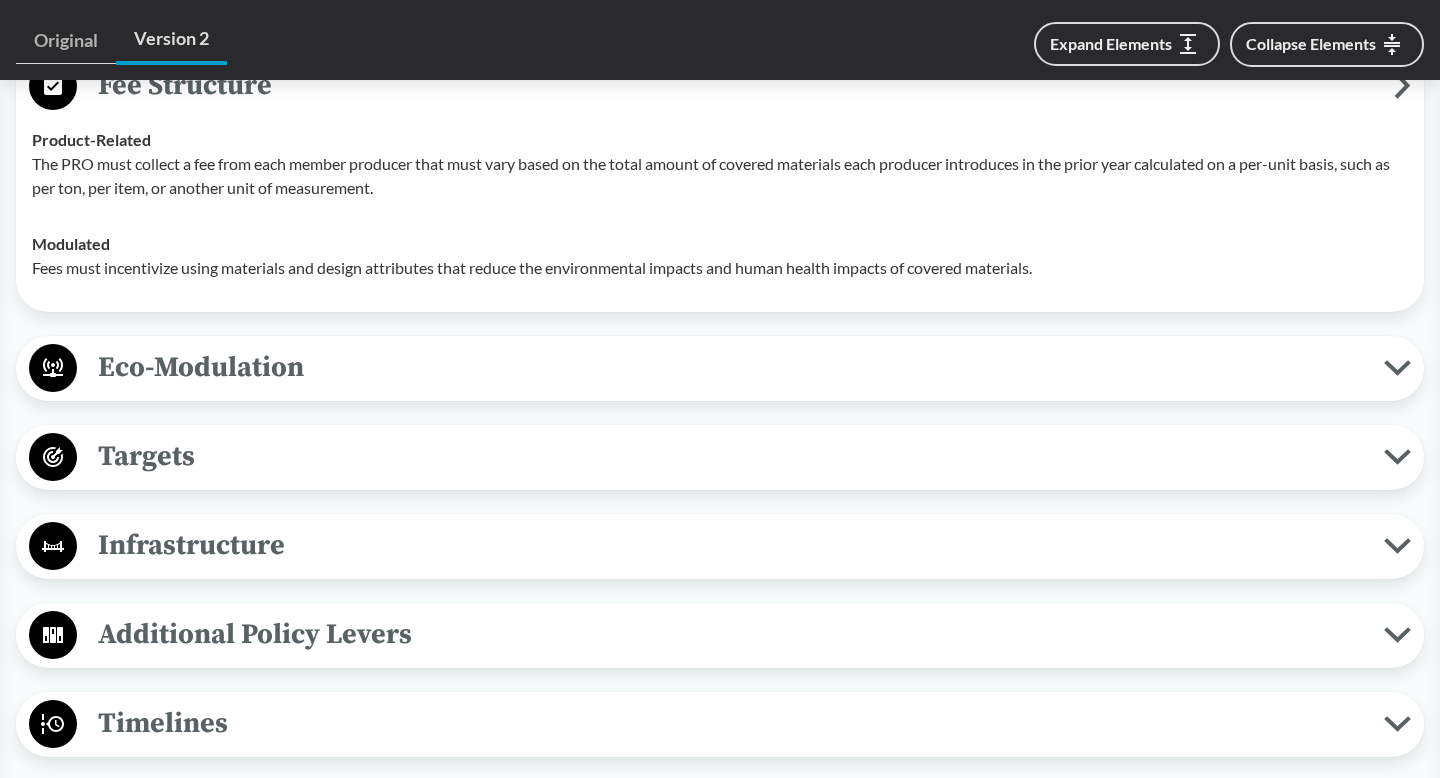 click on "Eco-Modulation" at bounding box center (730, 367) 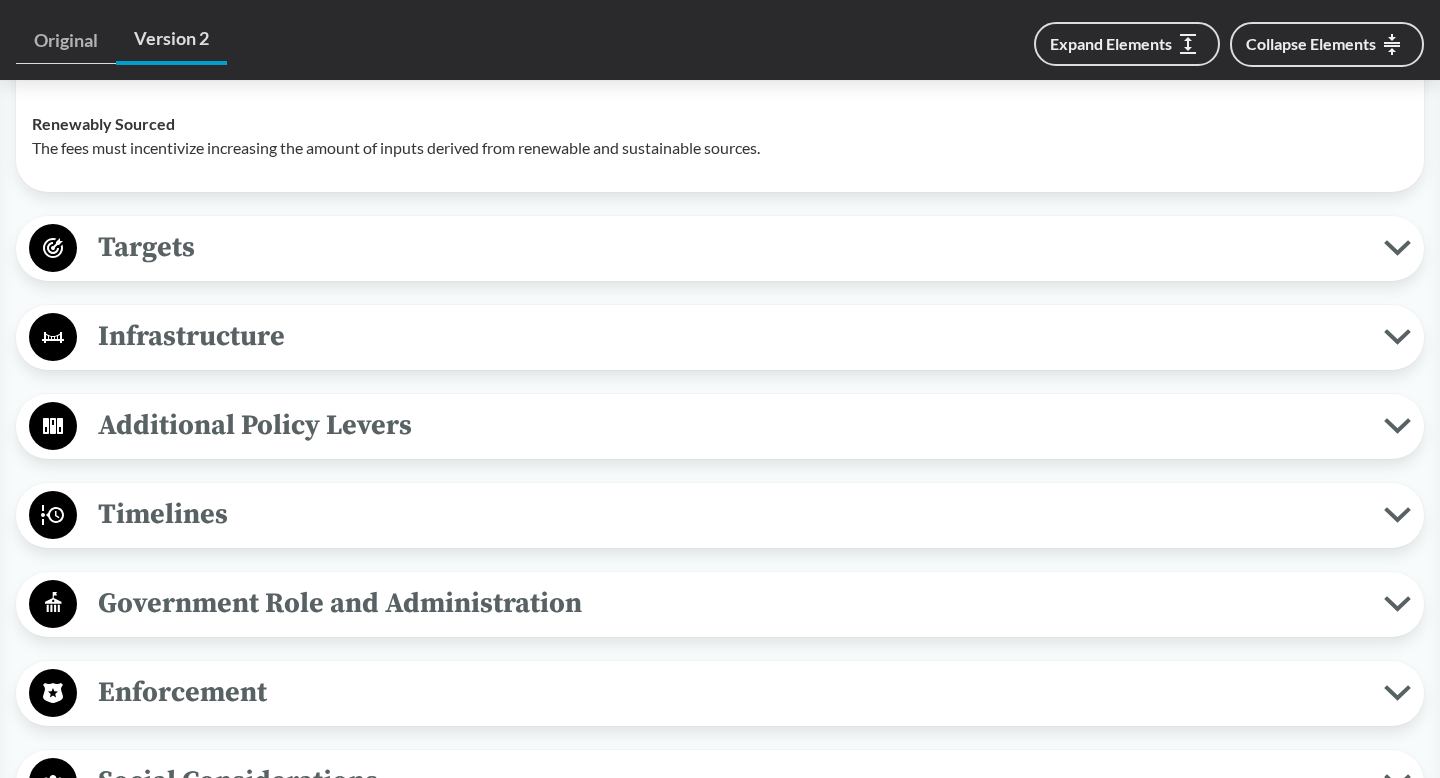 scroll, scrollTop: 3731, scrollLeft: 0, axis: vertical 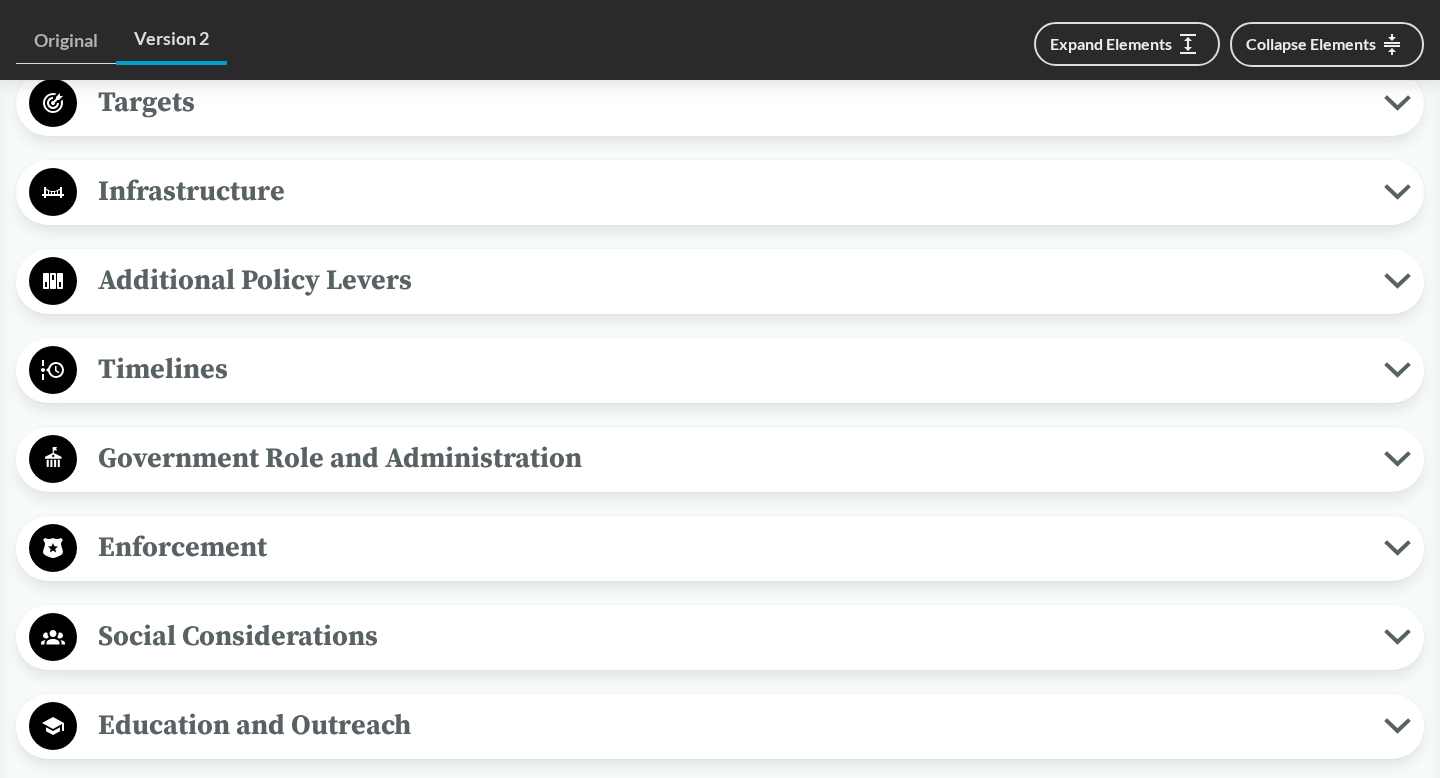 click on "Timelines" at bounding box center [730, 369] 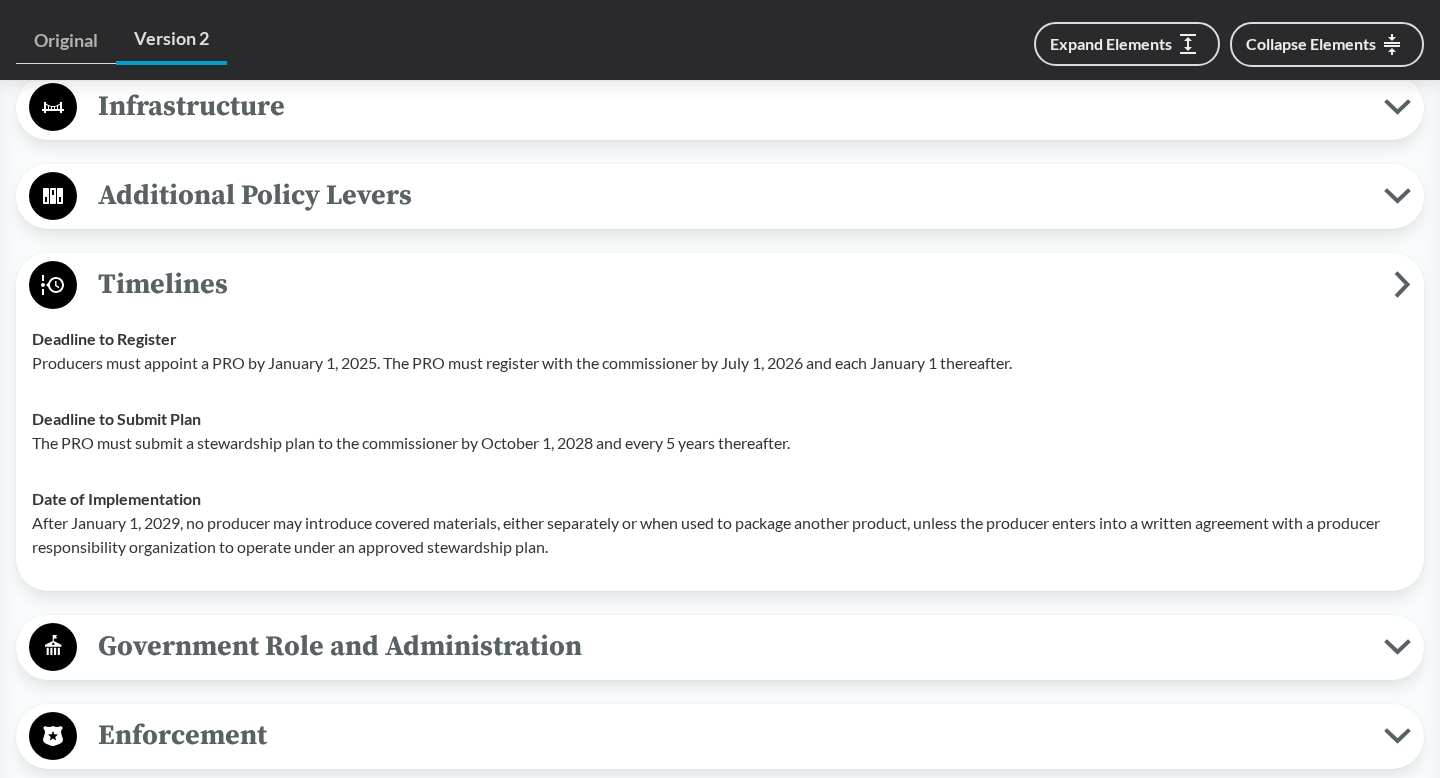 scroll, scrollTop: 3819, scrollLeft: 0, axis: vertical 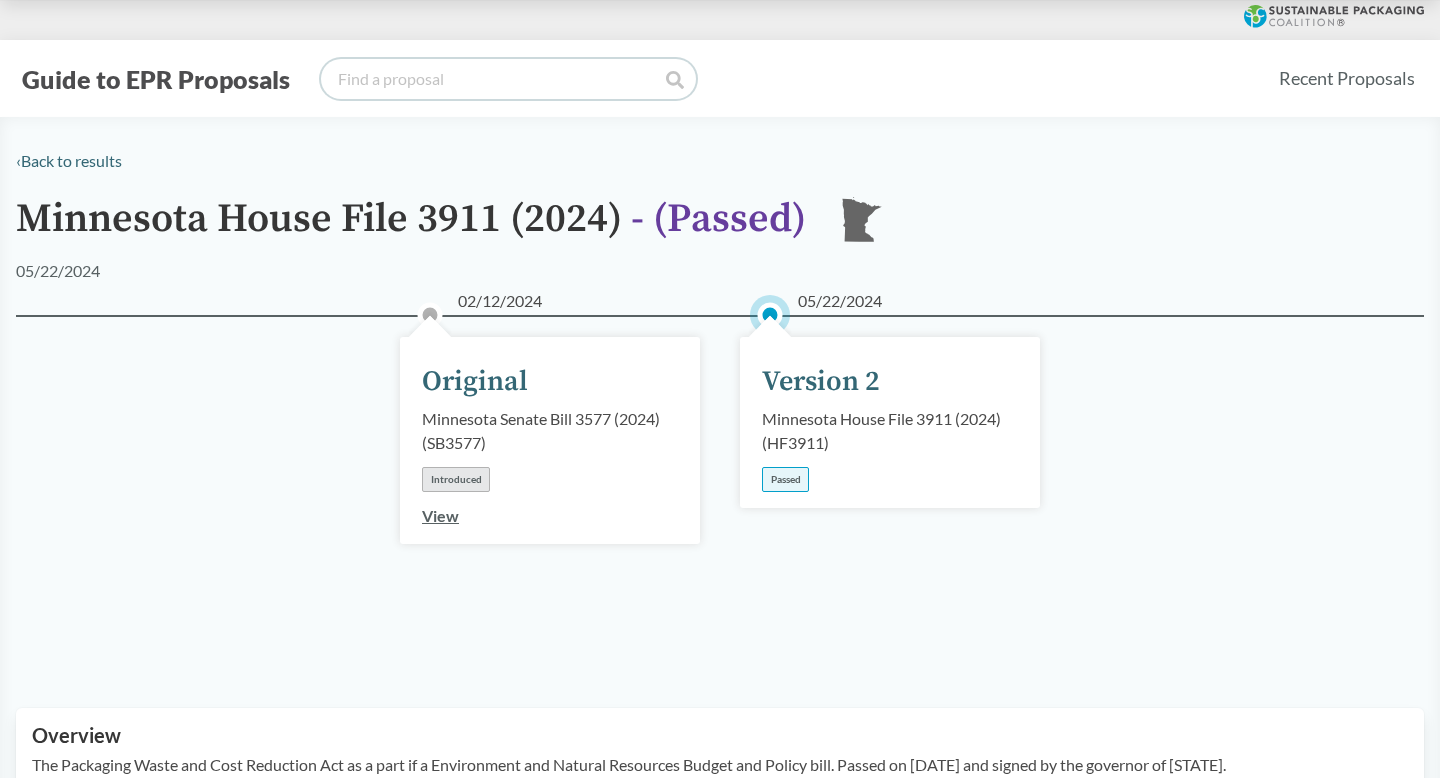 click at bounding box center (508, 79) 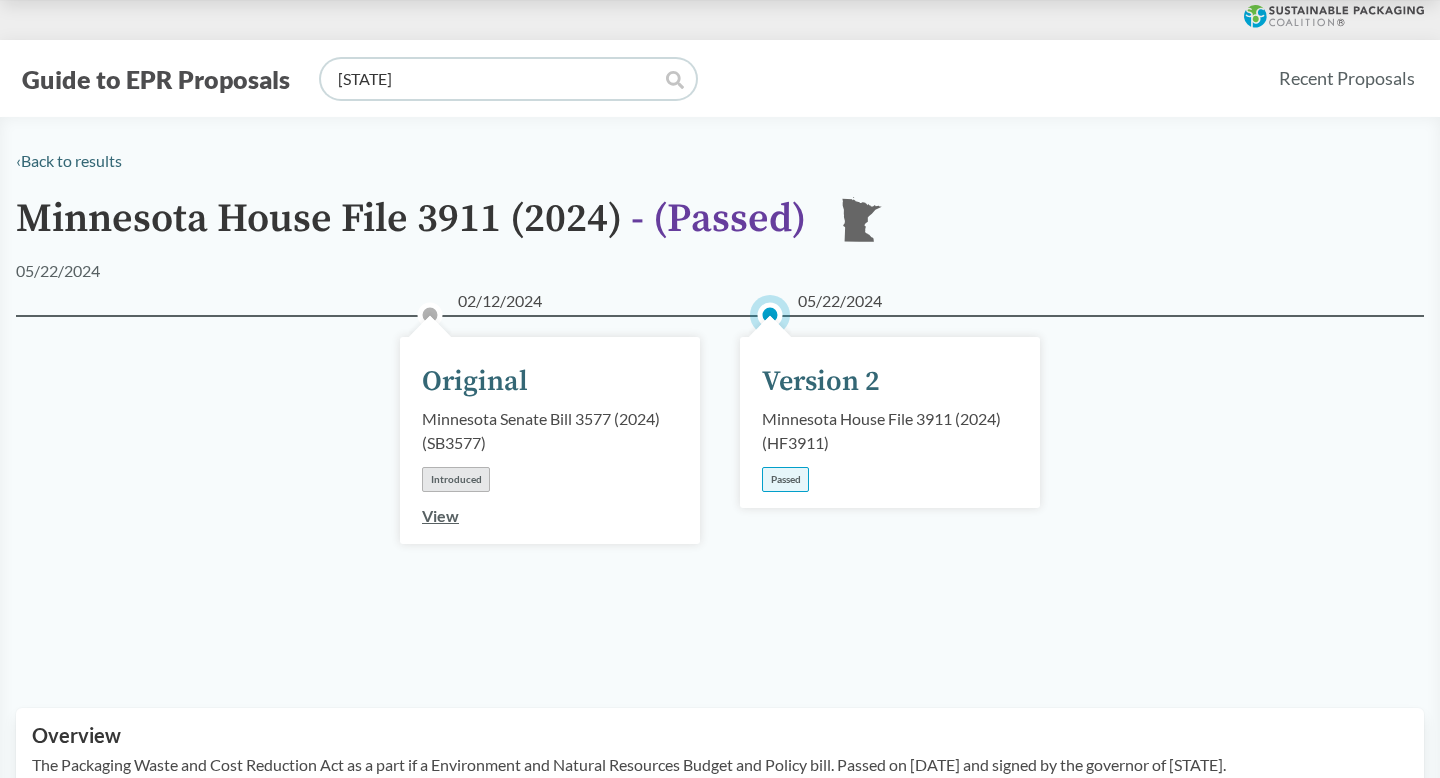 type on "[STATE]" 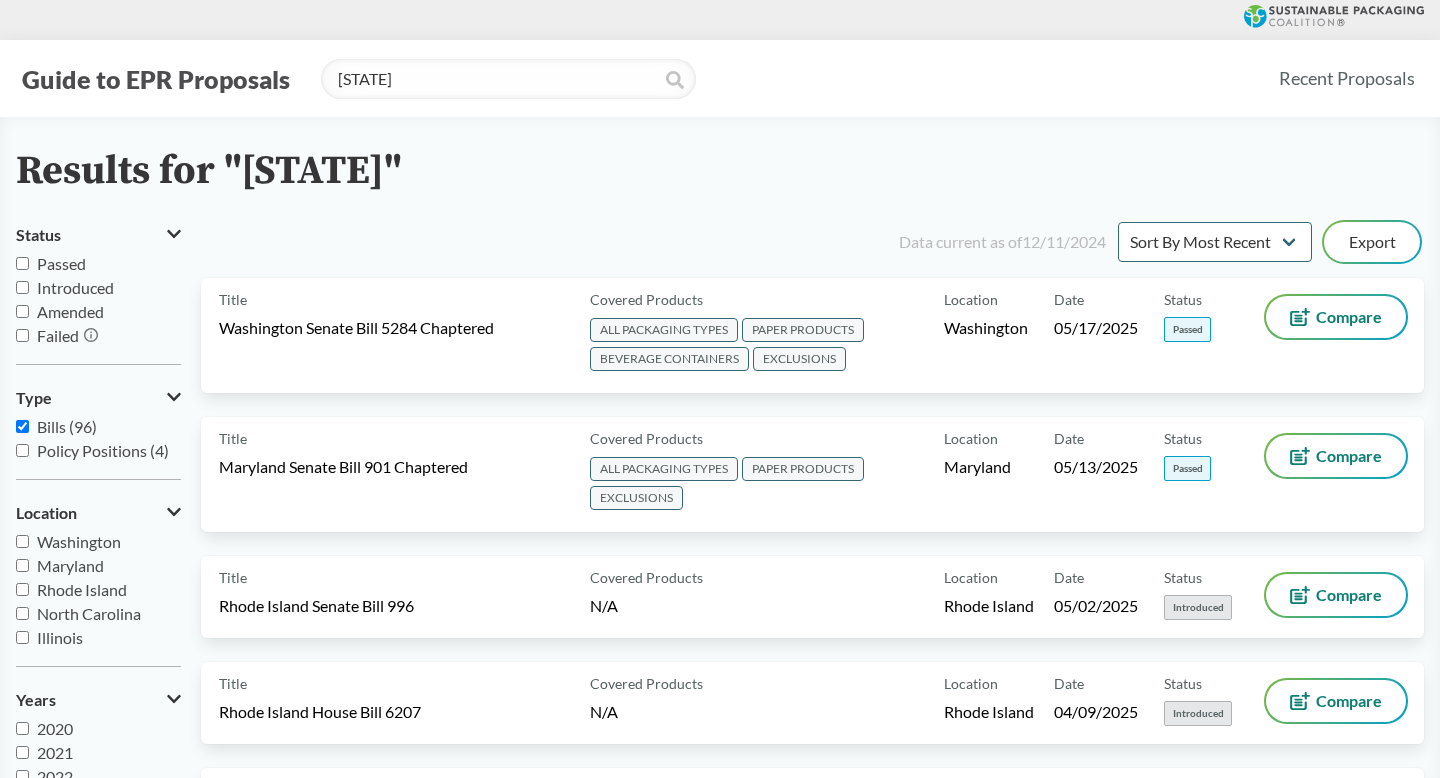 click on "Passed" at bounding box center [61, 263] 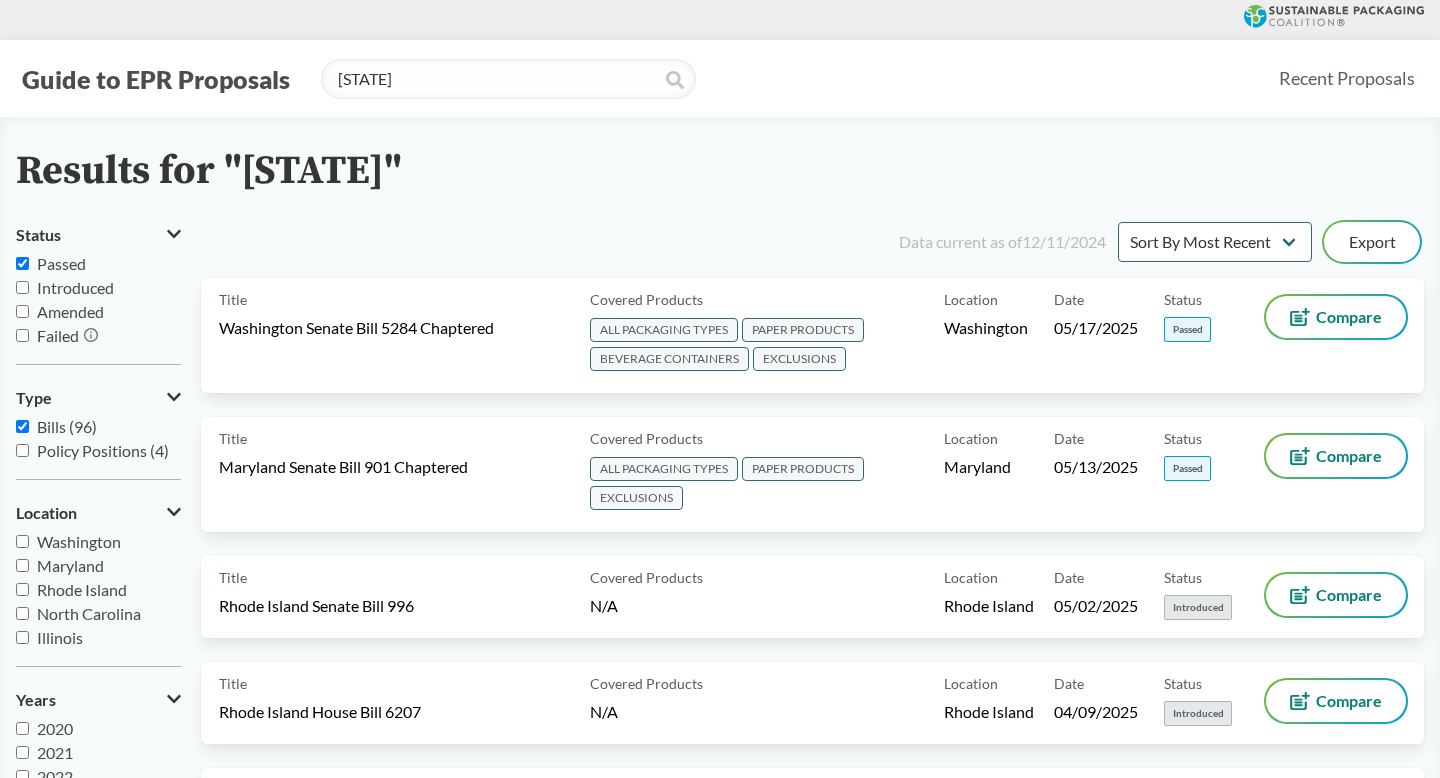 checkbox on "true" 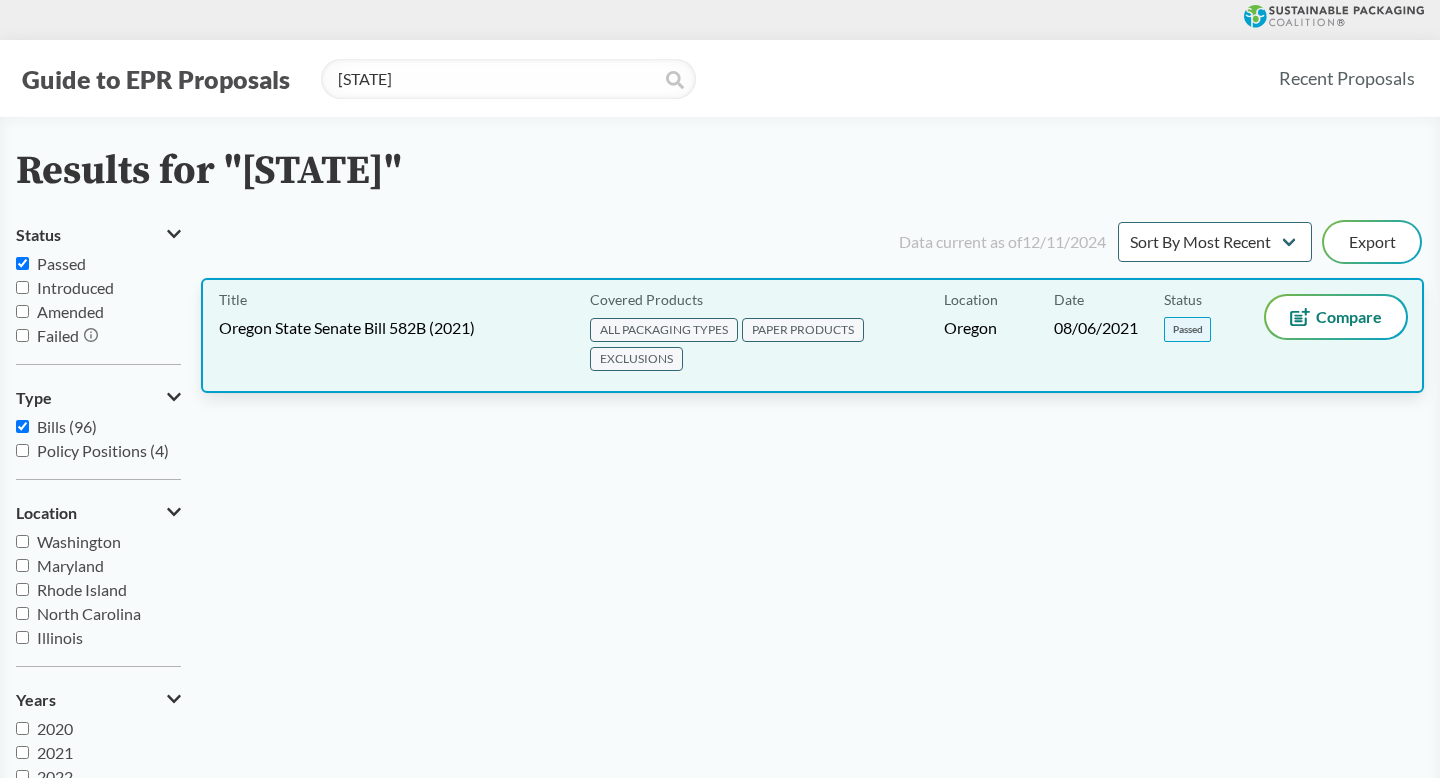click on "Oregon State Senate Bill 582B (2021)" at bounding box center [347, 328] 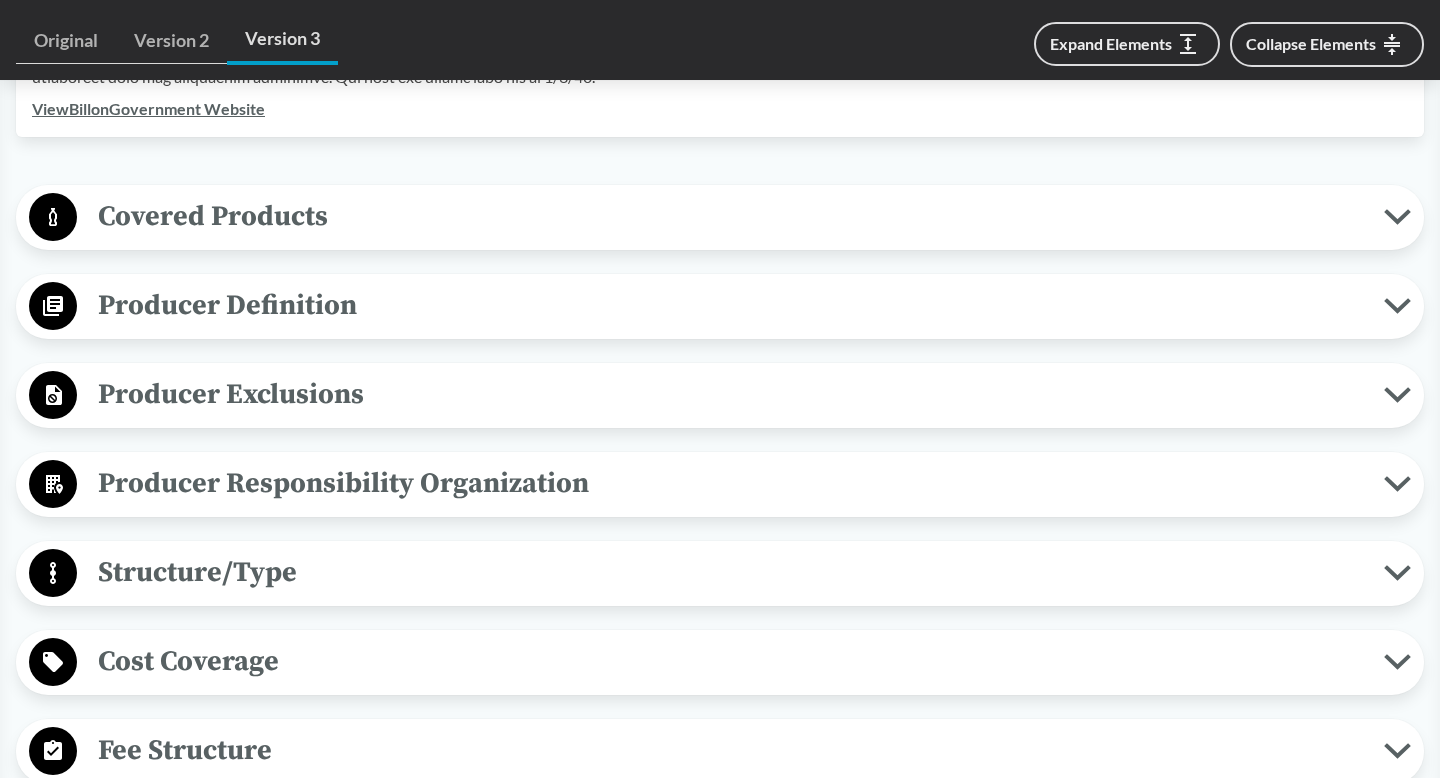 scroll, scrollTop: 829, scrollLeft: 0, axis: vertical 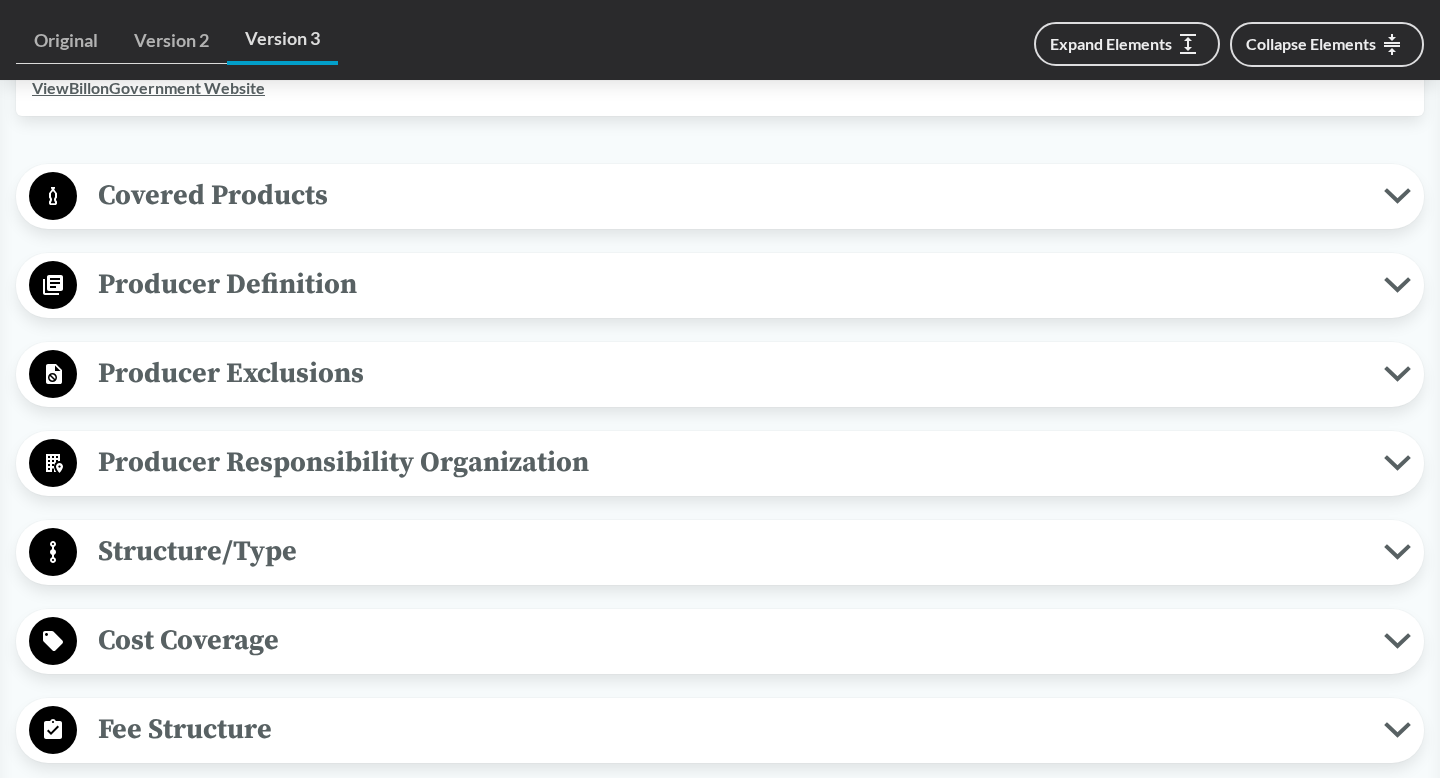 click on "Covered Products" at bounding box center [730, 195] 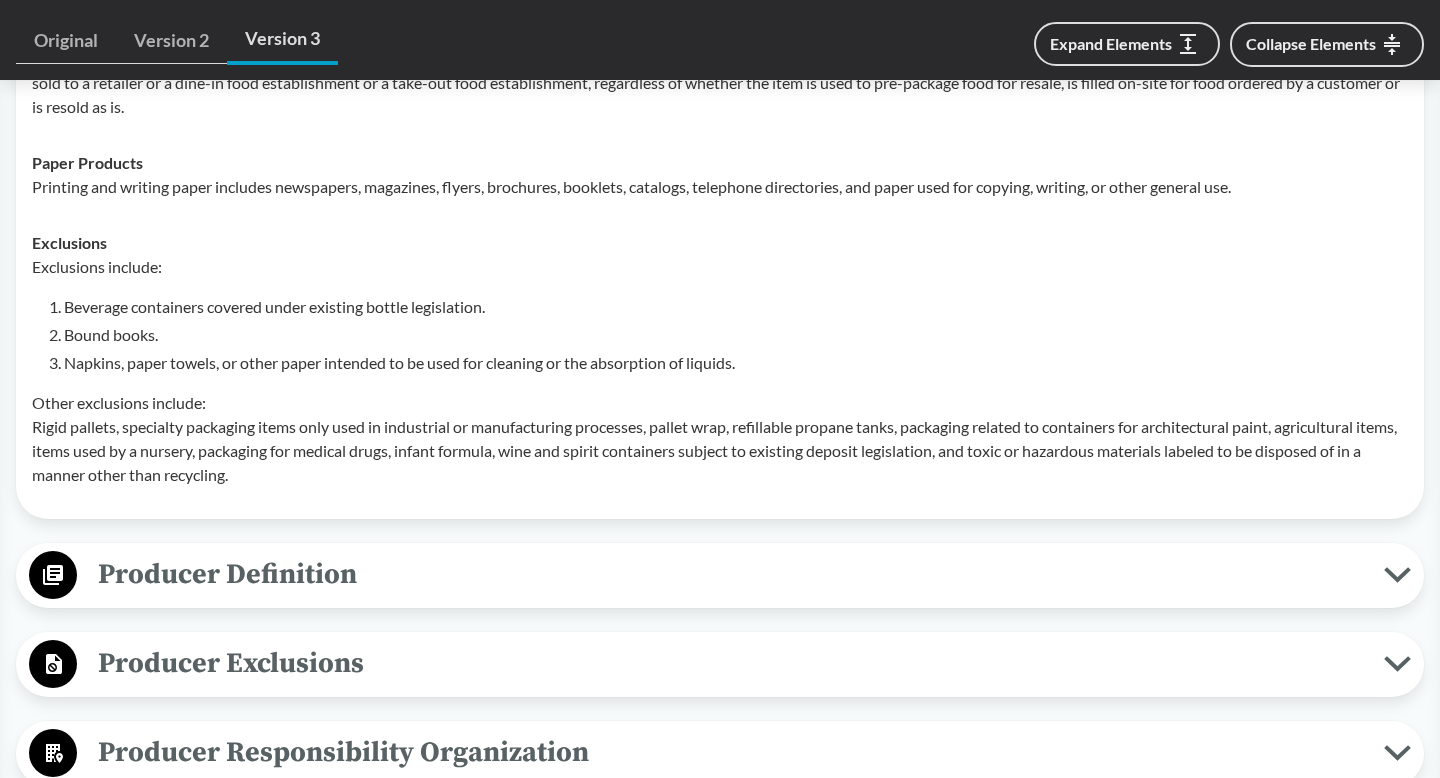 scroll, scrollTop: 1135, scrollLeft: 0, axis: vertical 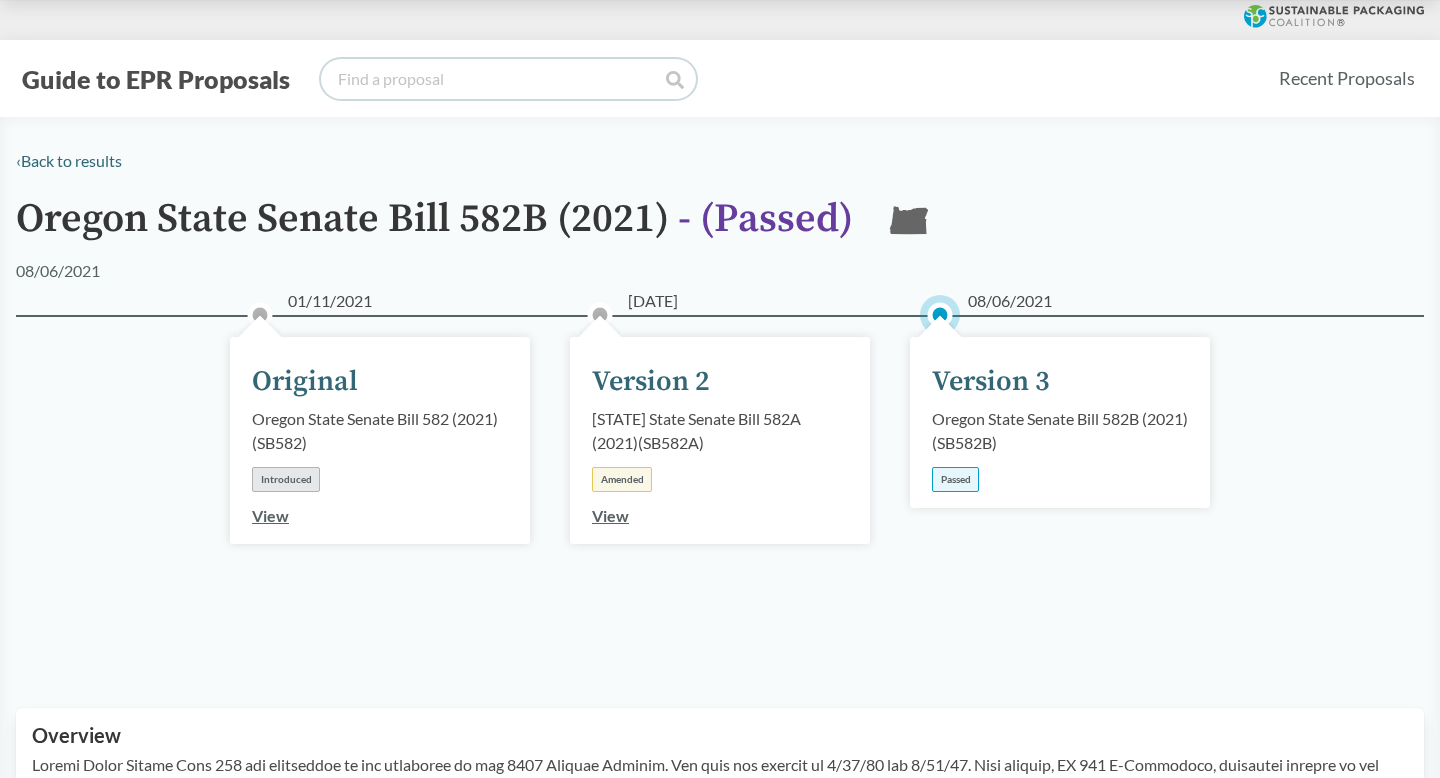 click at bounding box center (508, 79) 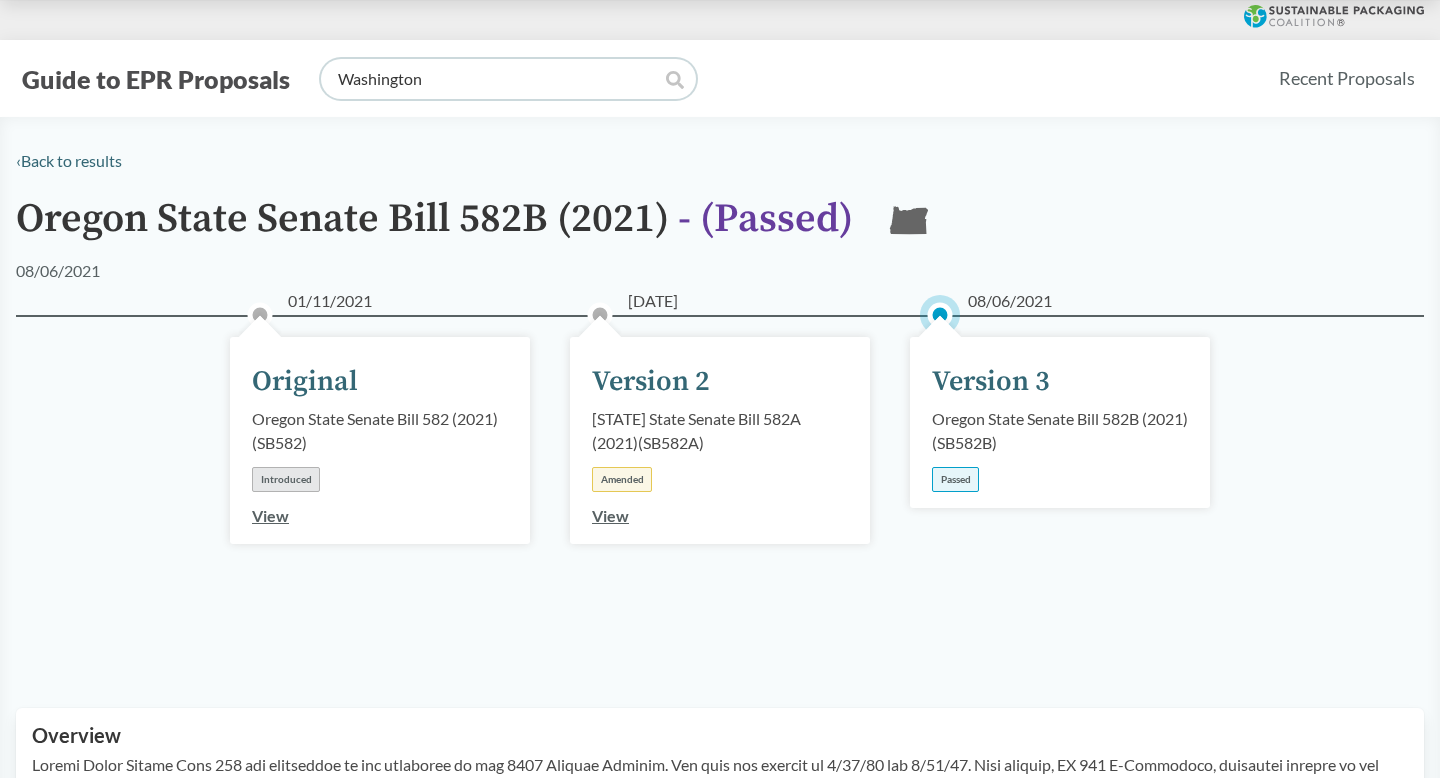 type on "Washington" 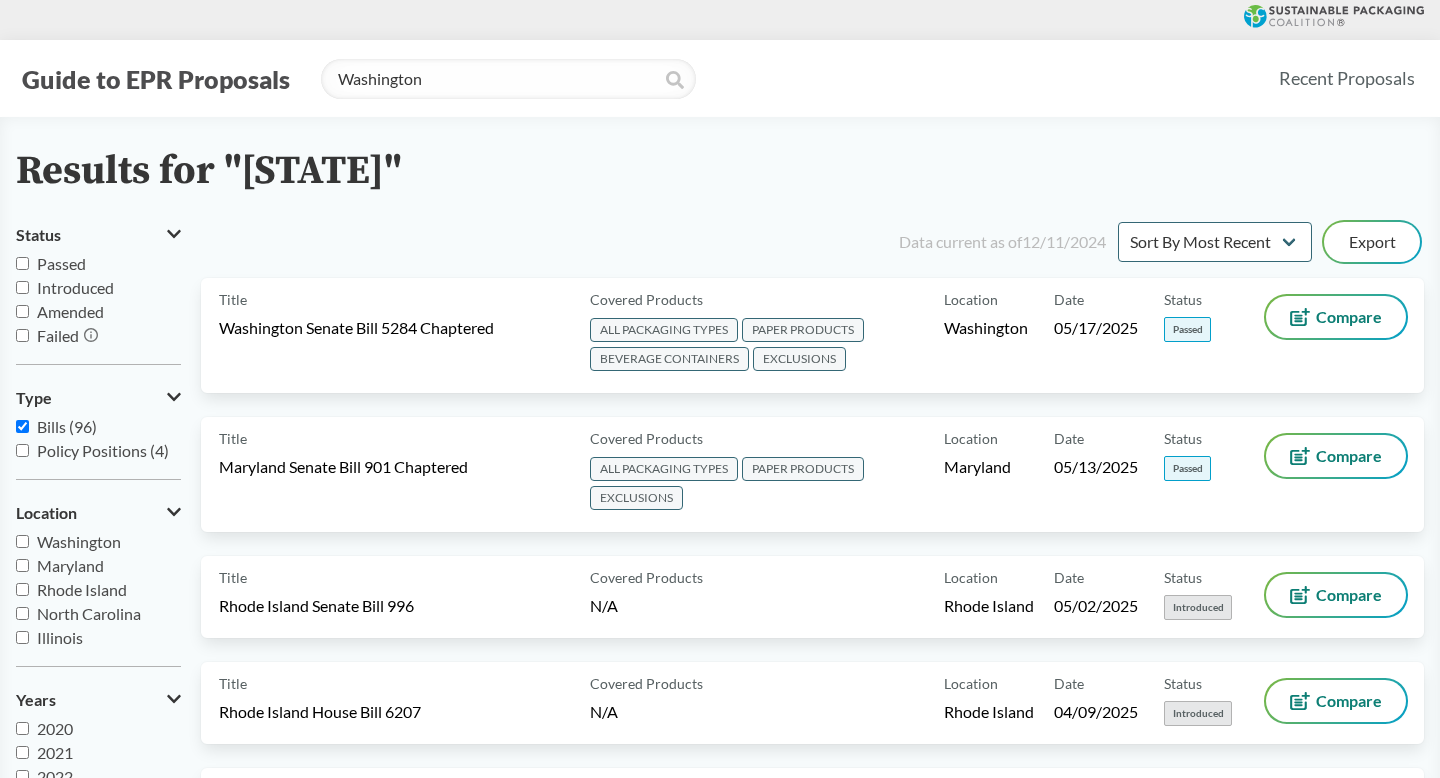 click on "Passed" at bounding box center [61, 263] 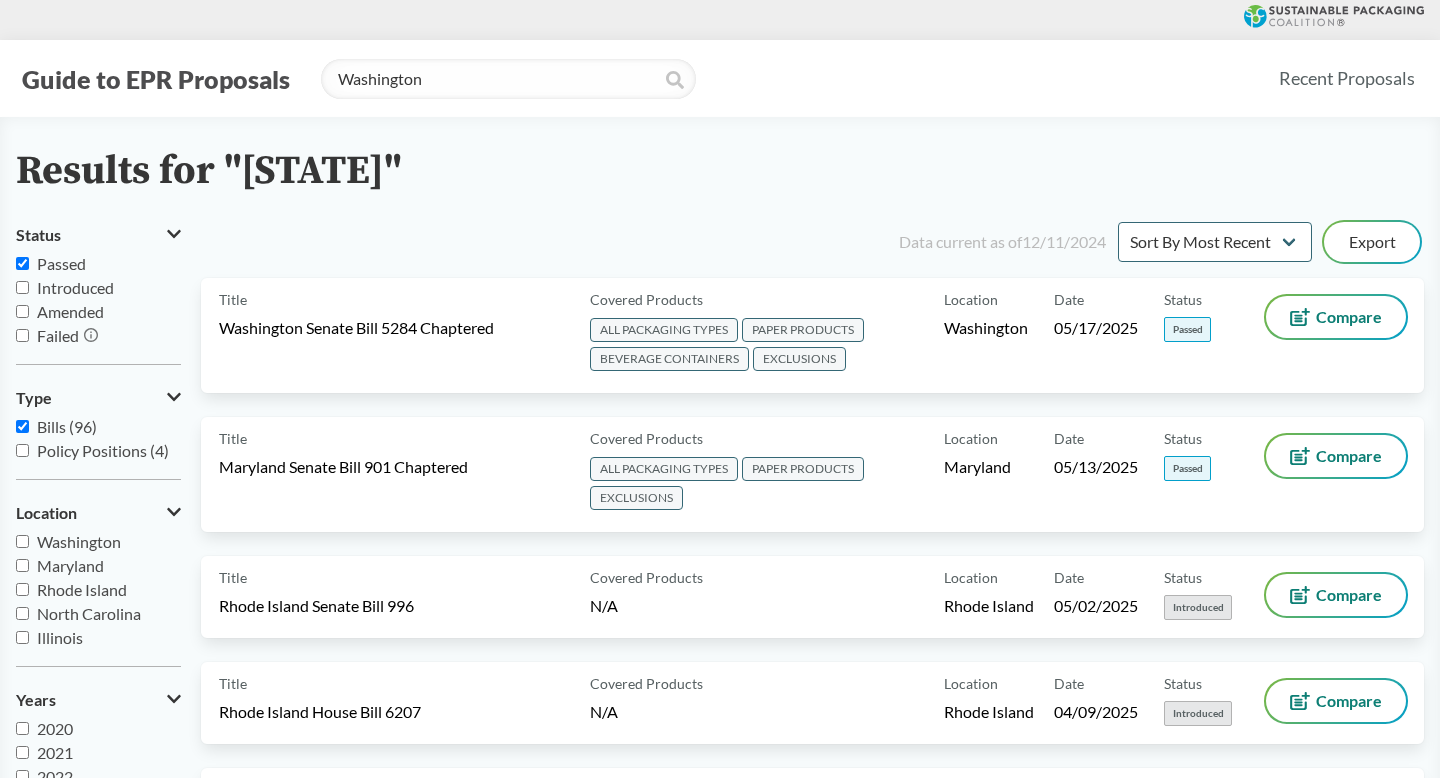 checkbox on "true" 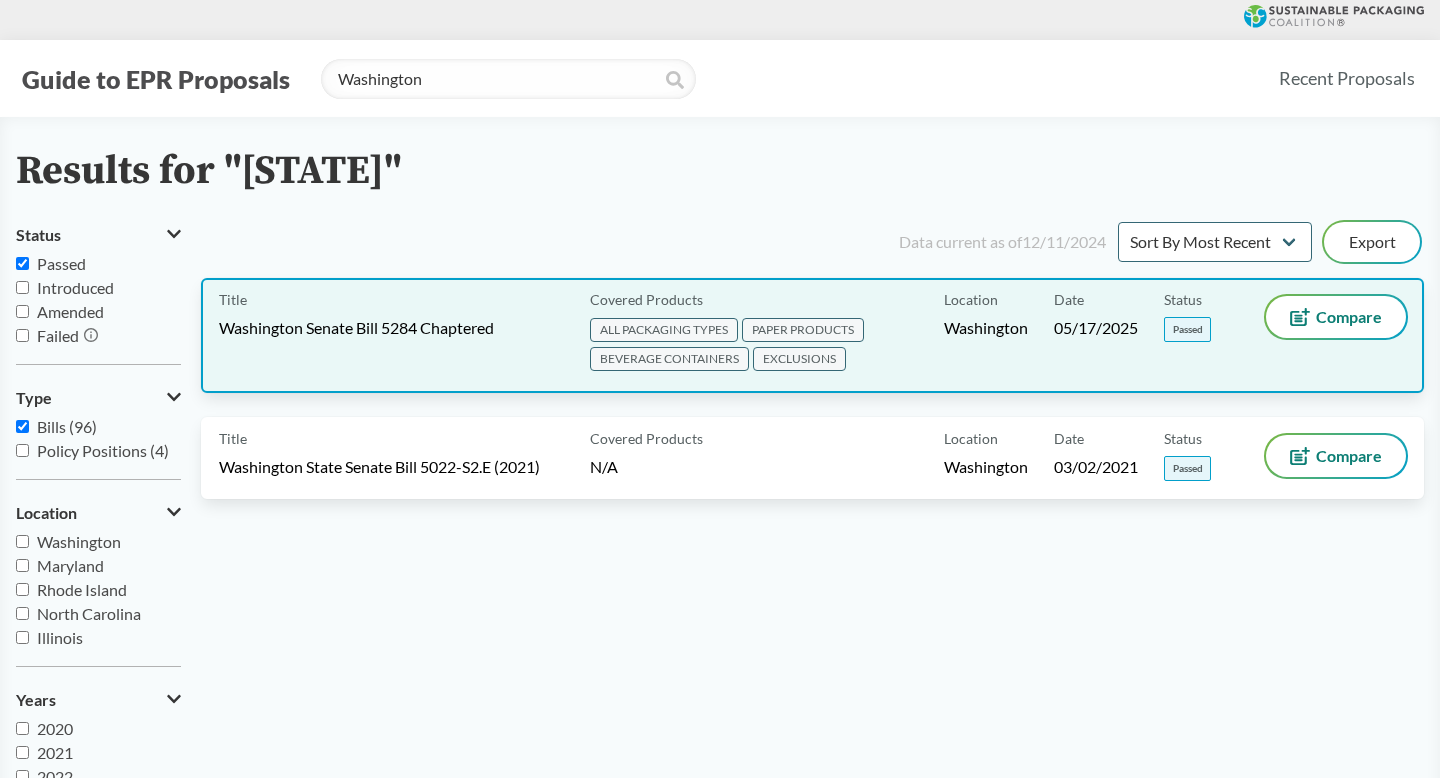 click on "Title [STATE] Senate Bill 5284 Chaptered" at bounding box center (400, 335) 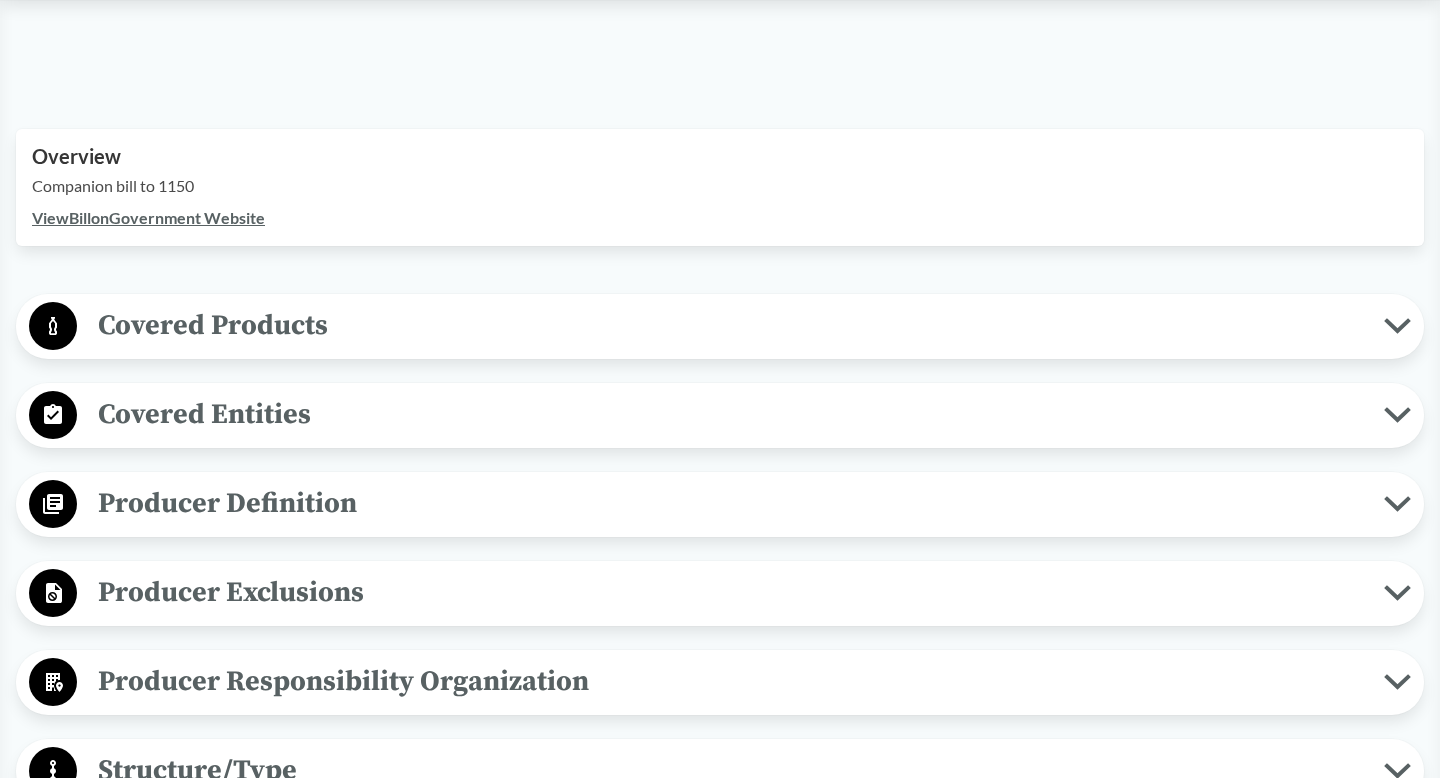 scroll, scrollTop: 603, scrollLeft: 0, axis: vertical 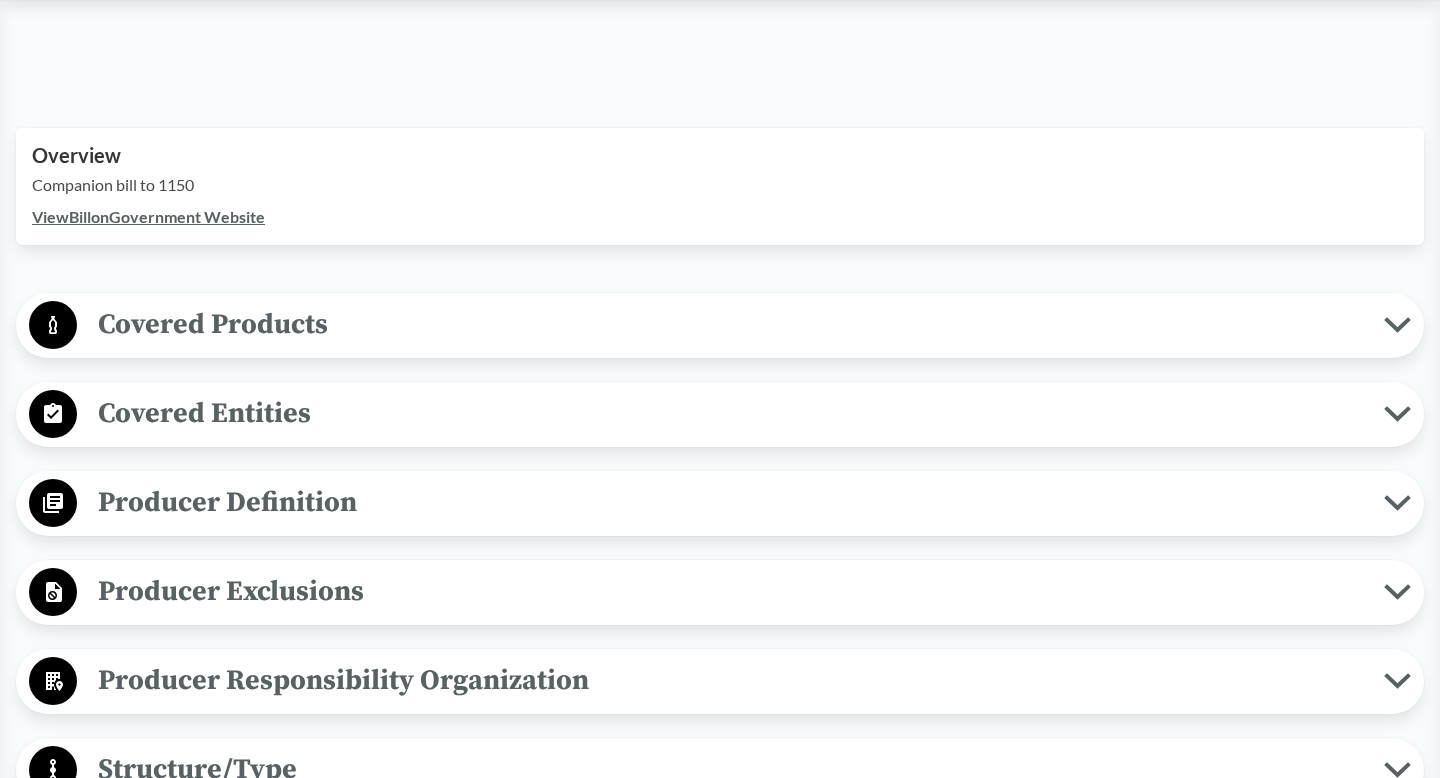 click on "Covered Products" at bounding box center (730, 324) 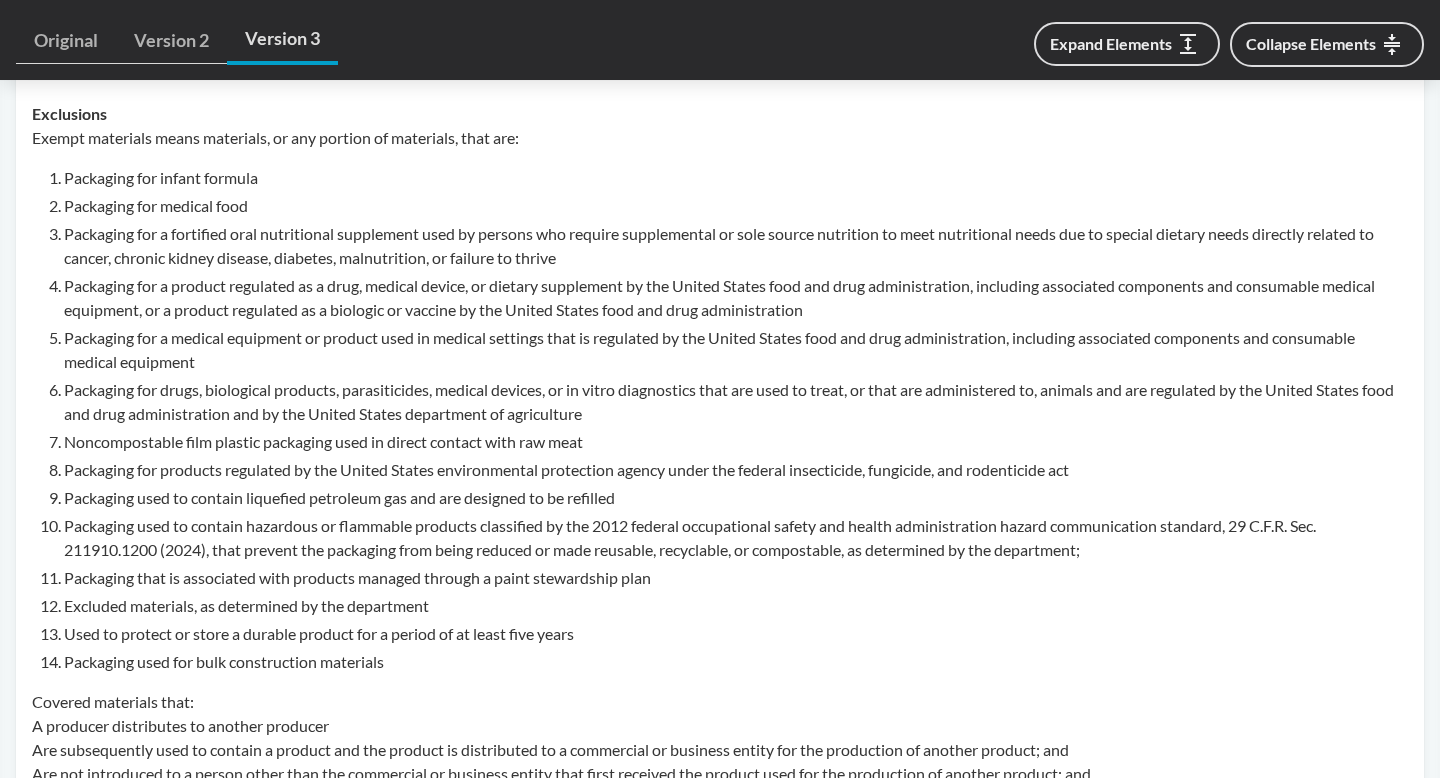 scroll, scrollTop: 1550, scrollLeft: 0, axis: vertical 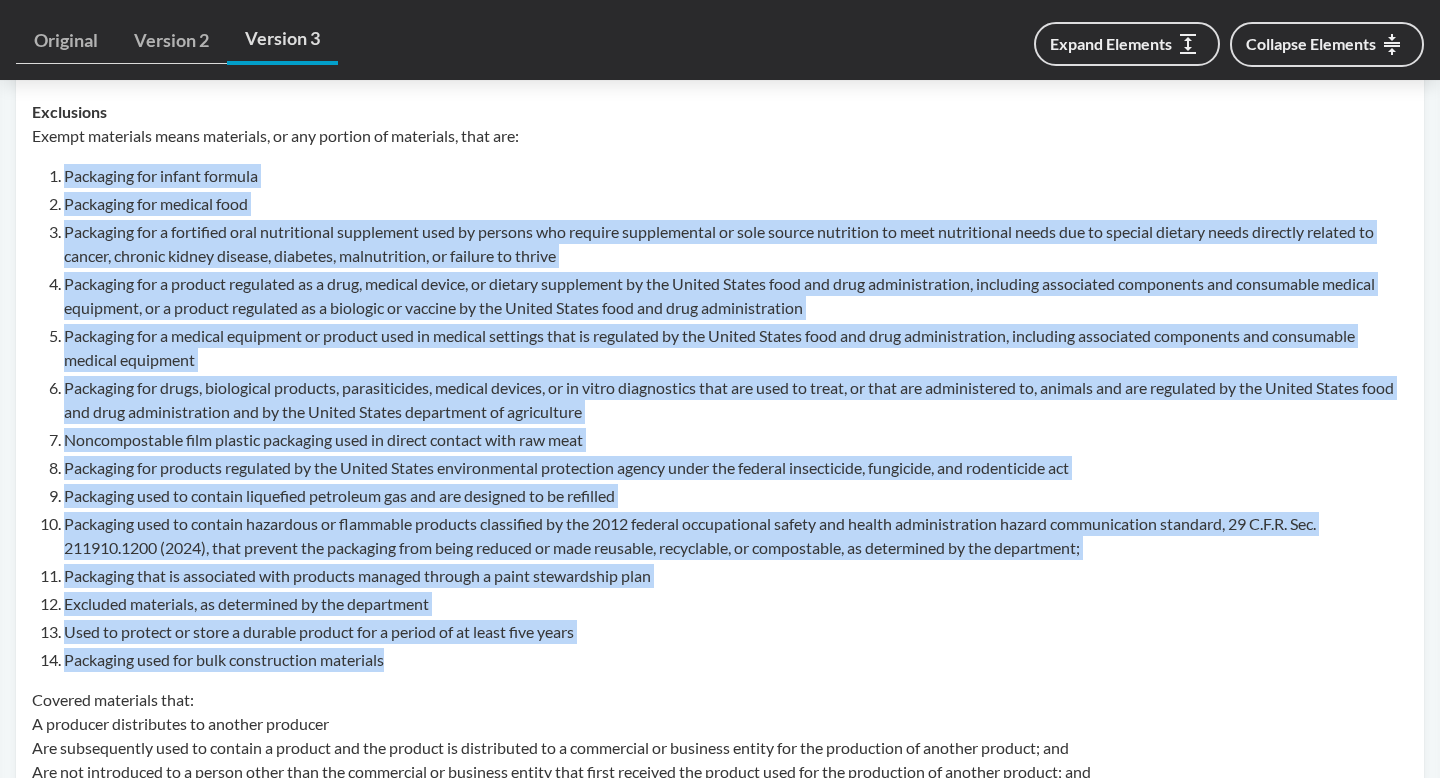 drag, startPoint x: 64, startPoint y: 176, endPoint x: 413, endPoint y: 655, distance: 592.65674 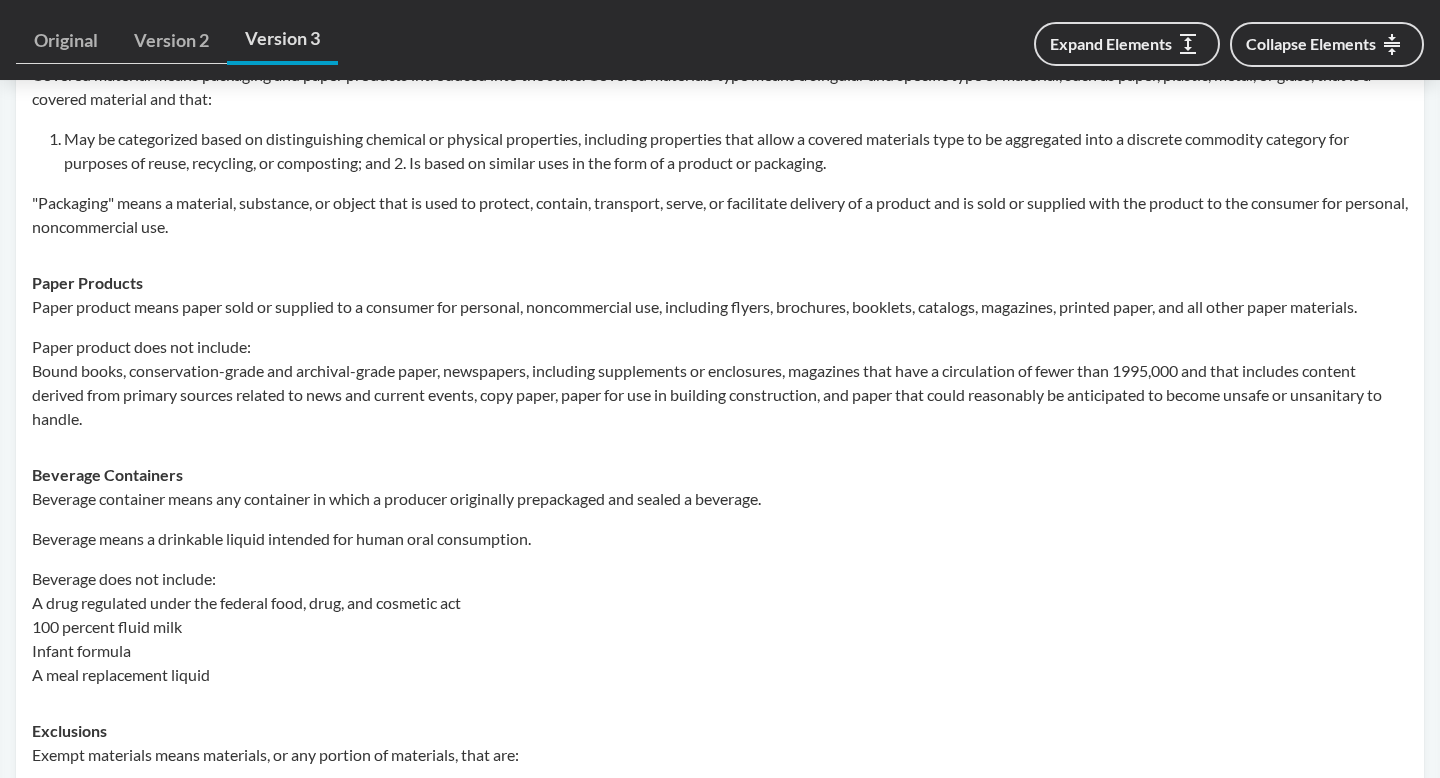 scroll, scrollTop: 0, scrollLeft: 0, axis: both 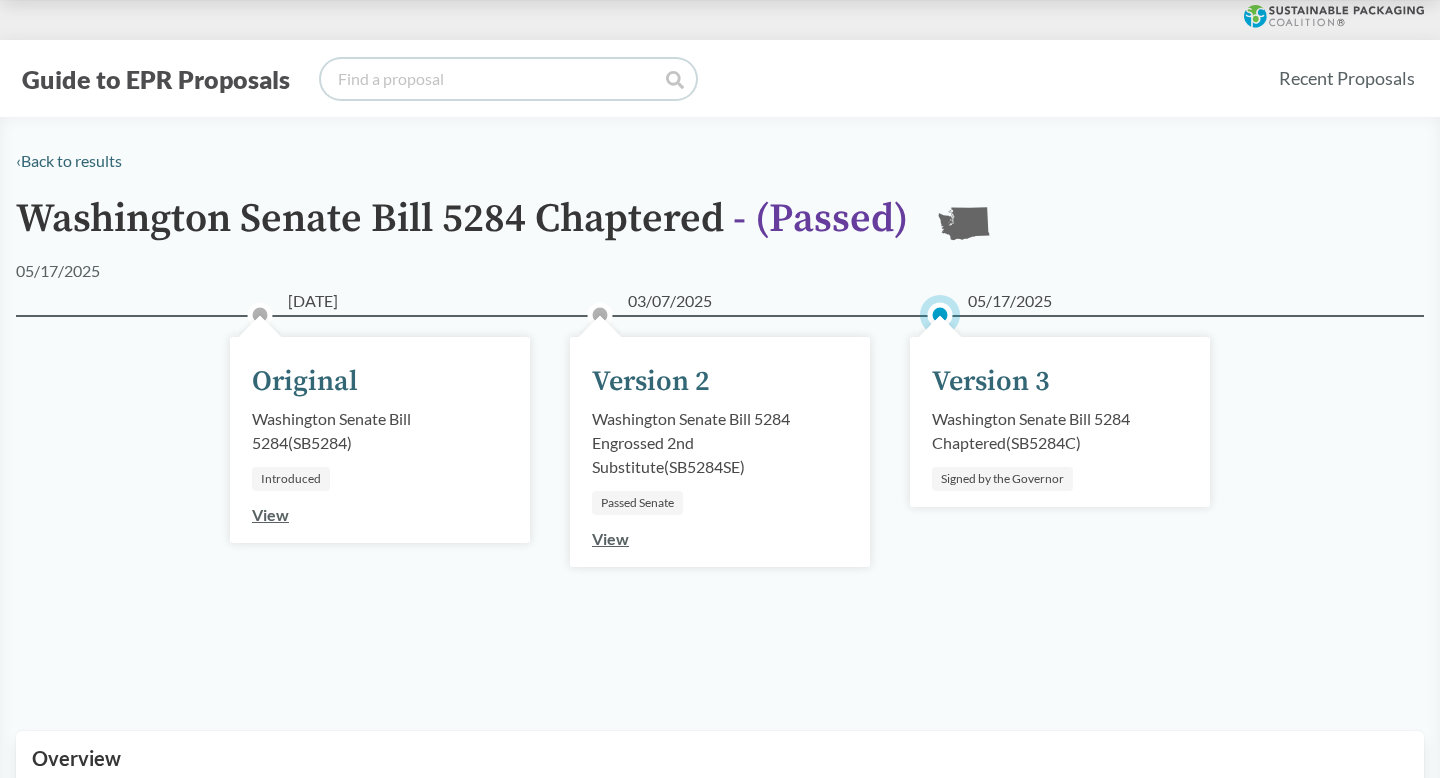 click at bounding box center (508, 79) 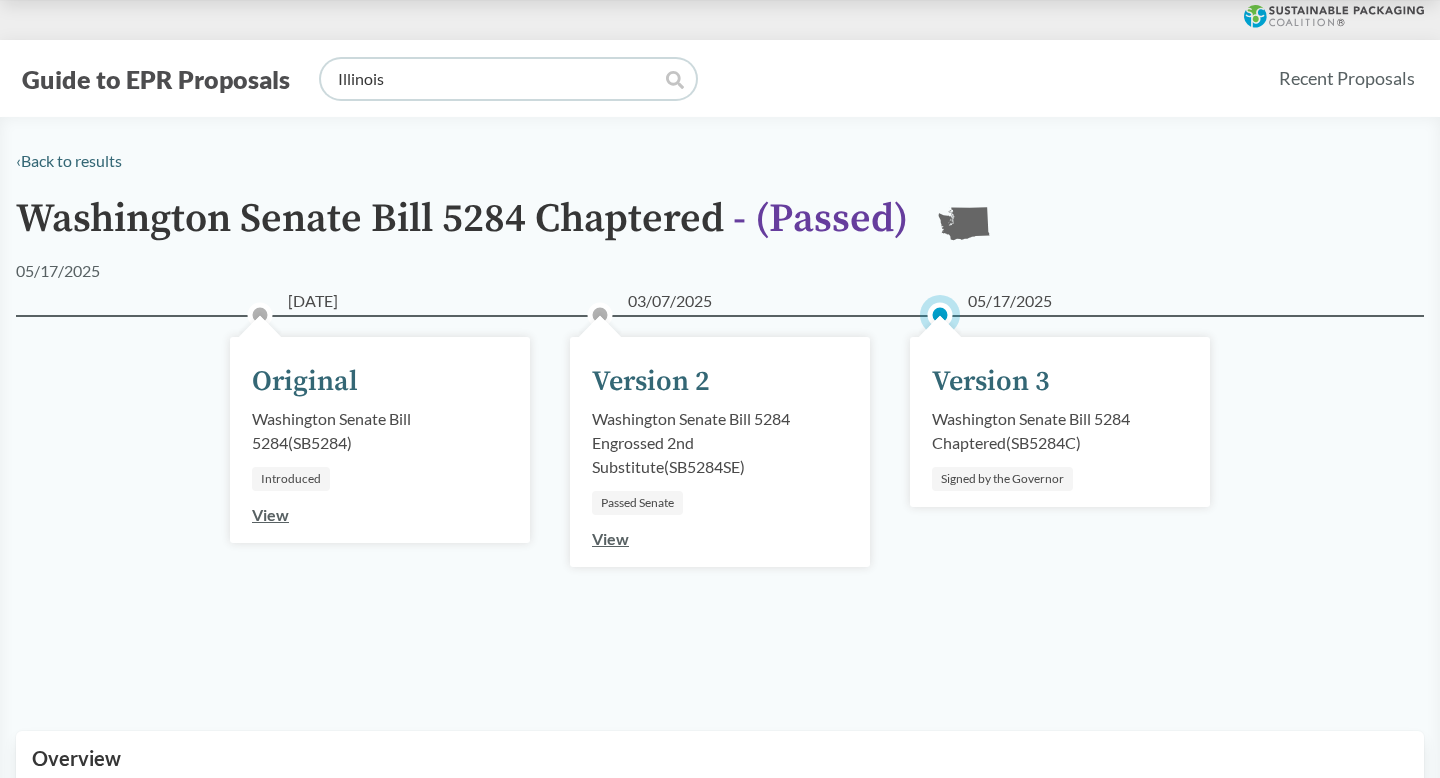 type on "Illinois" 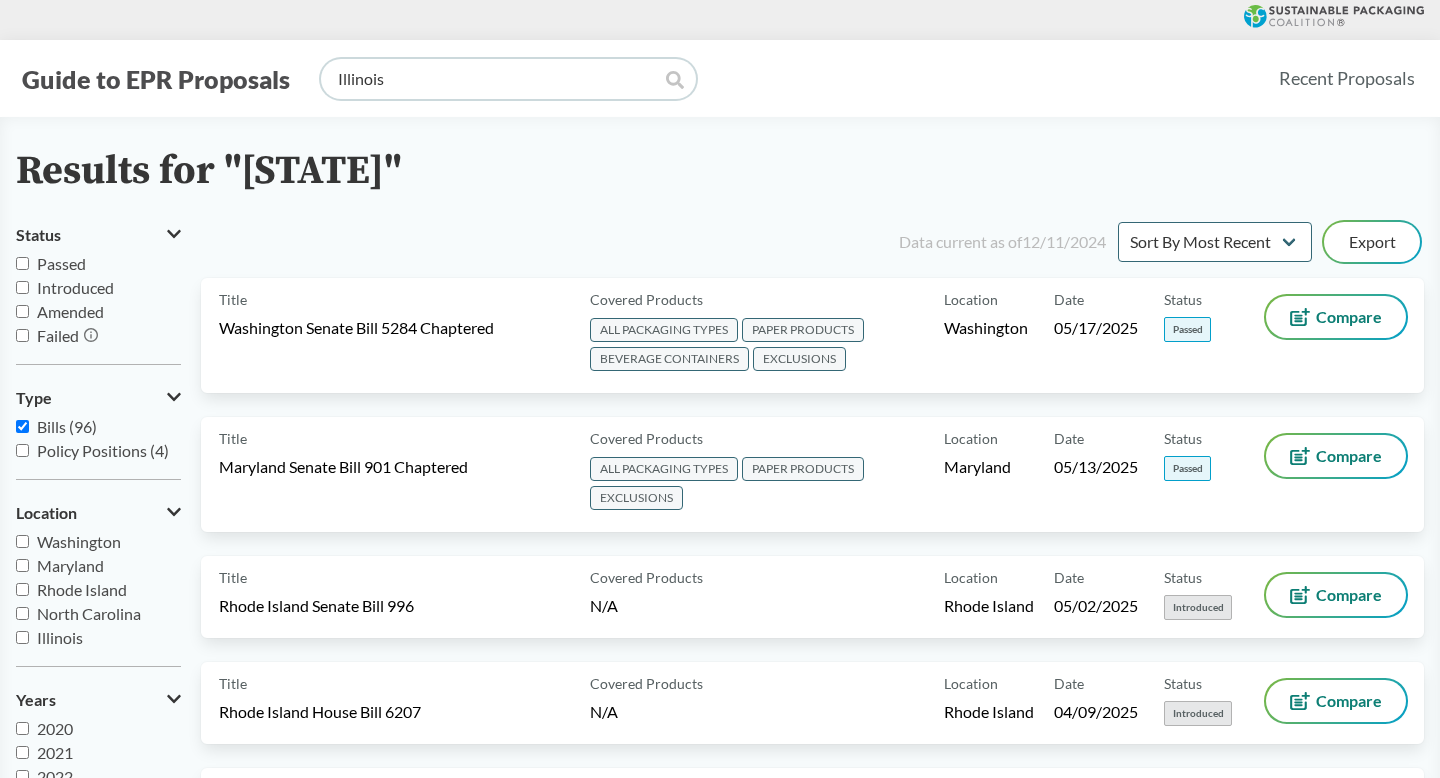 click on "Illinois" at bounding box center [508, 79] 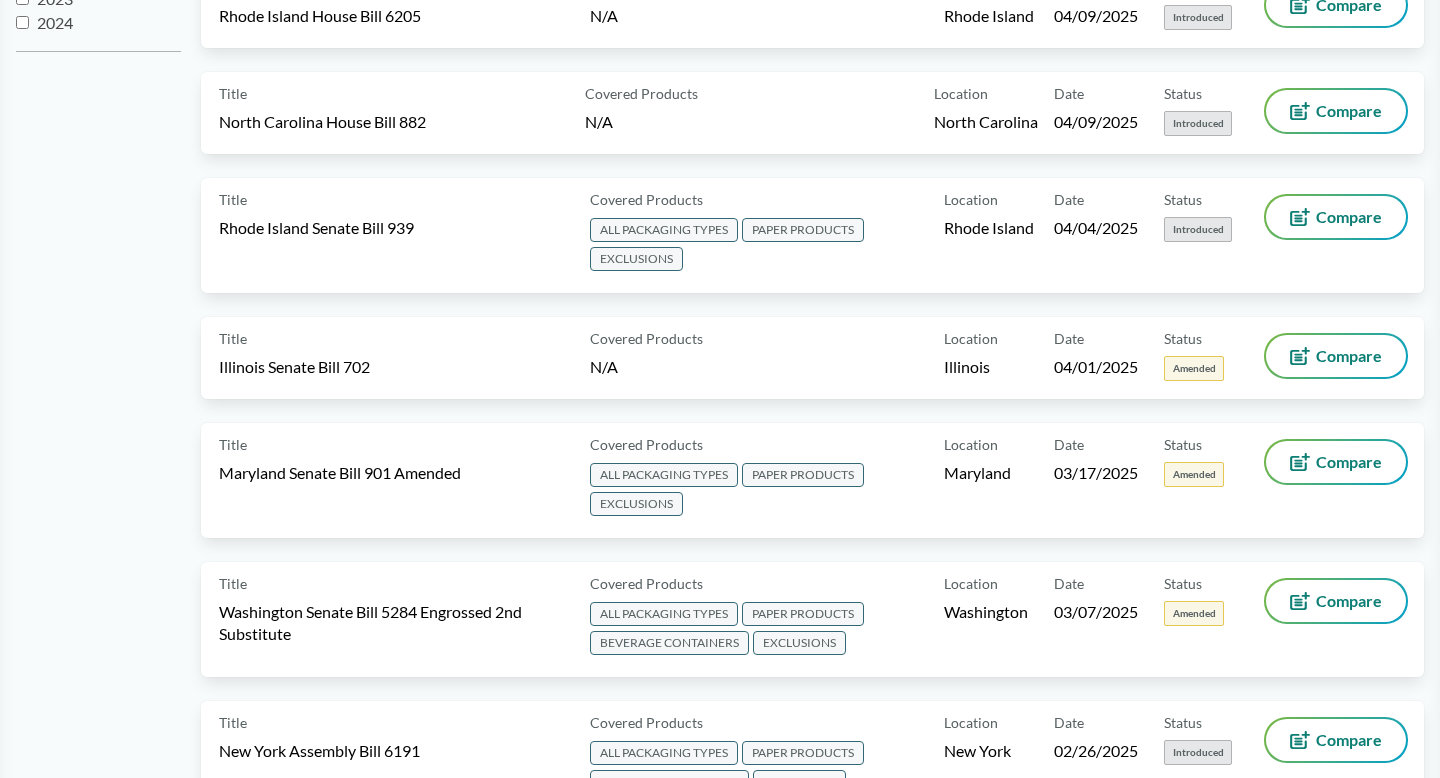 scroll, scrollTop: 599, scrollLeft: 0, axis: vertical 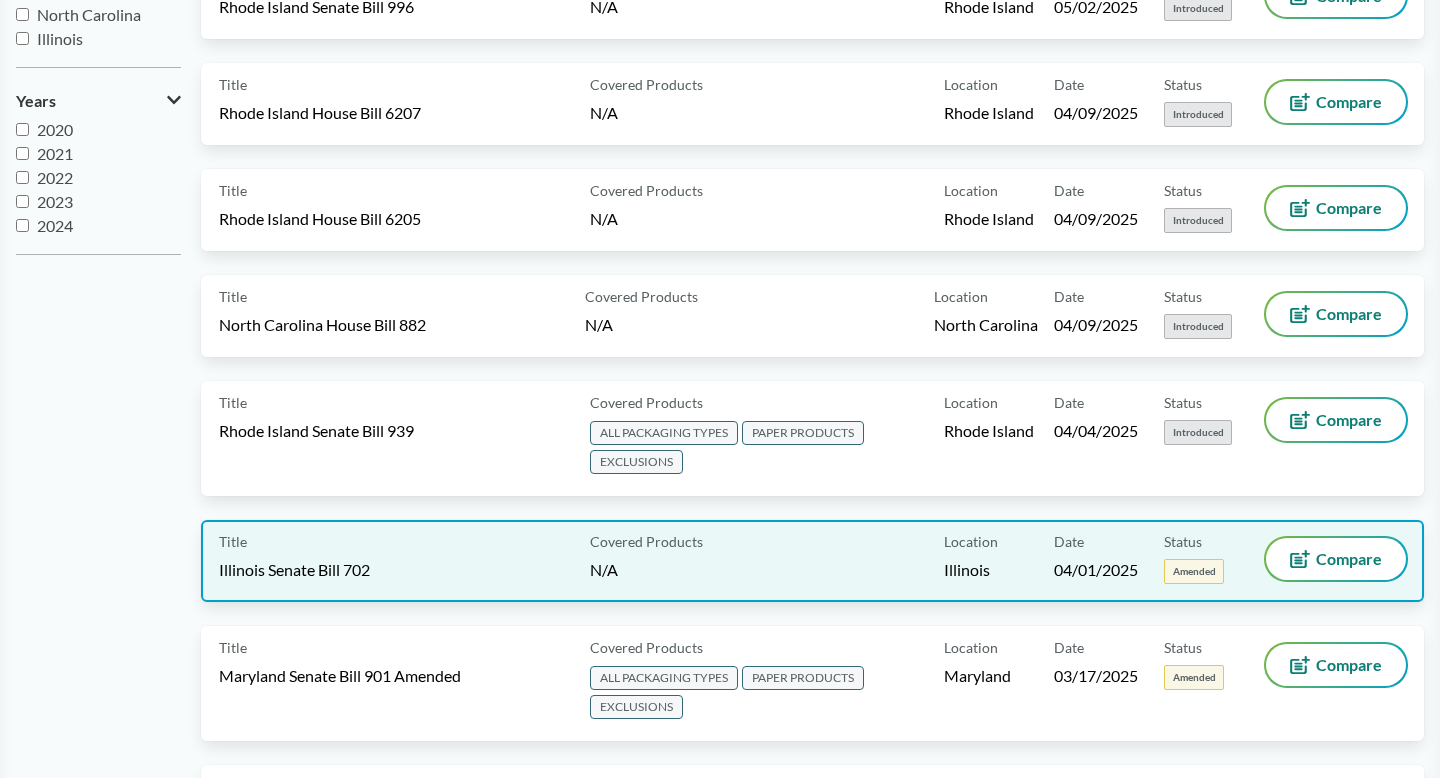 click on "Title [STATE] Senate Bill 702" at bounding box center [400, 561] 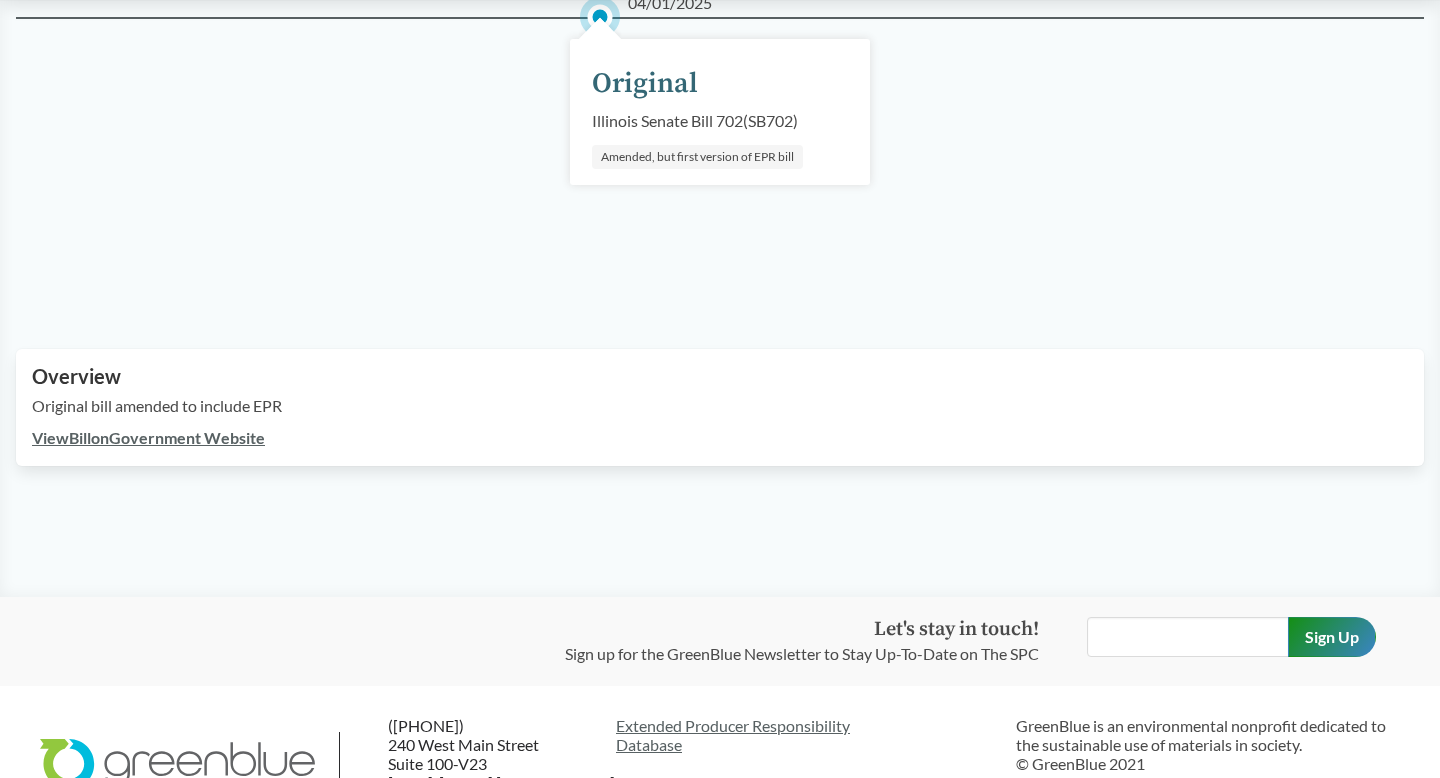 scroll, scrollTop: 297, scrollLeft: 0, axis: vertical 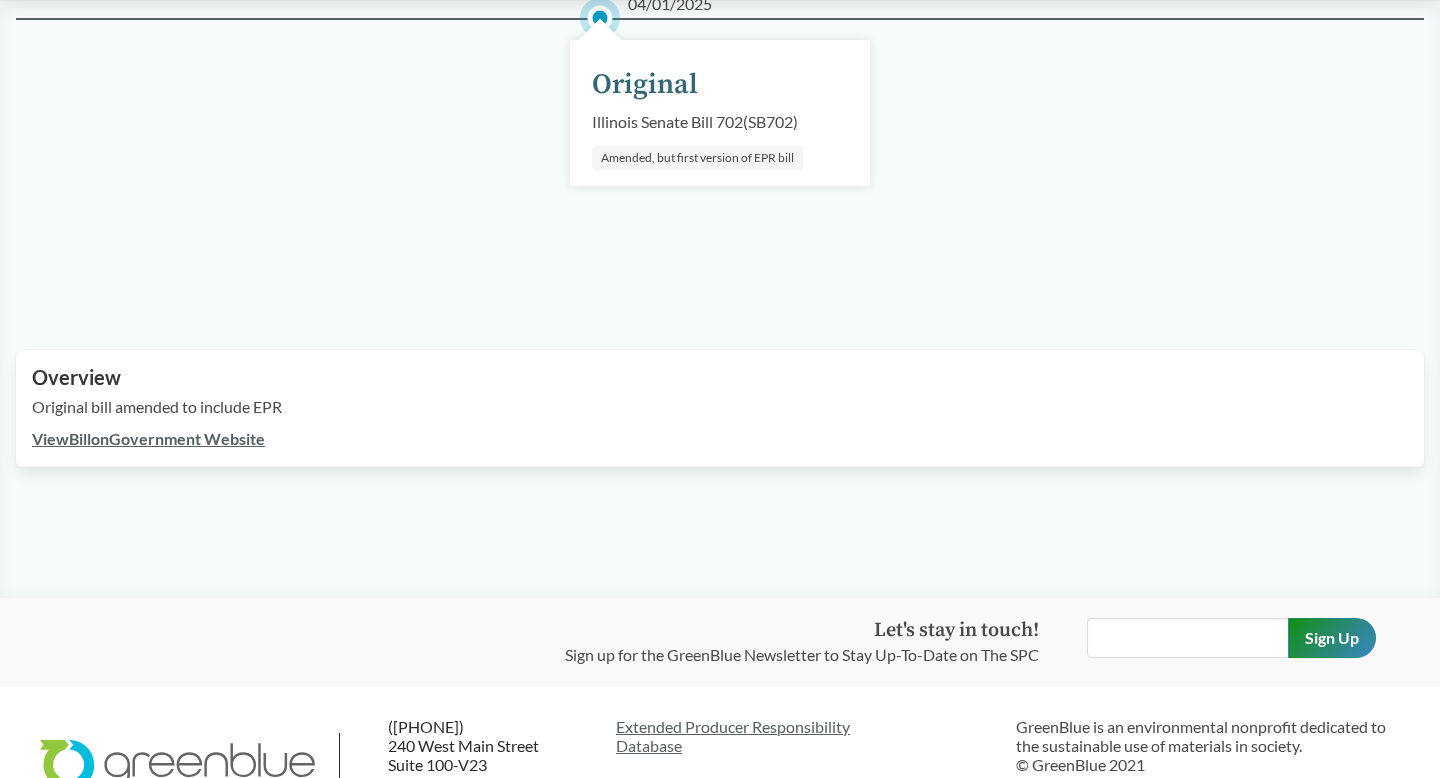 click on "View  Bill  on  Government Website" at bounding box center [148, 438] 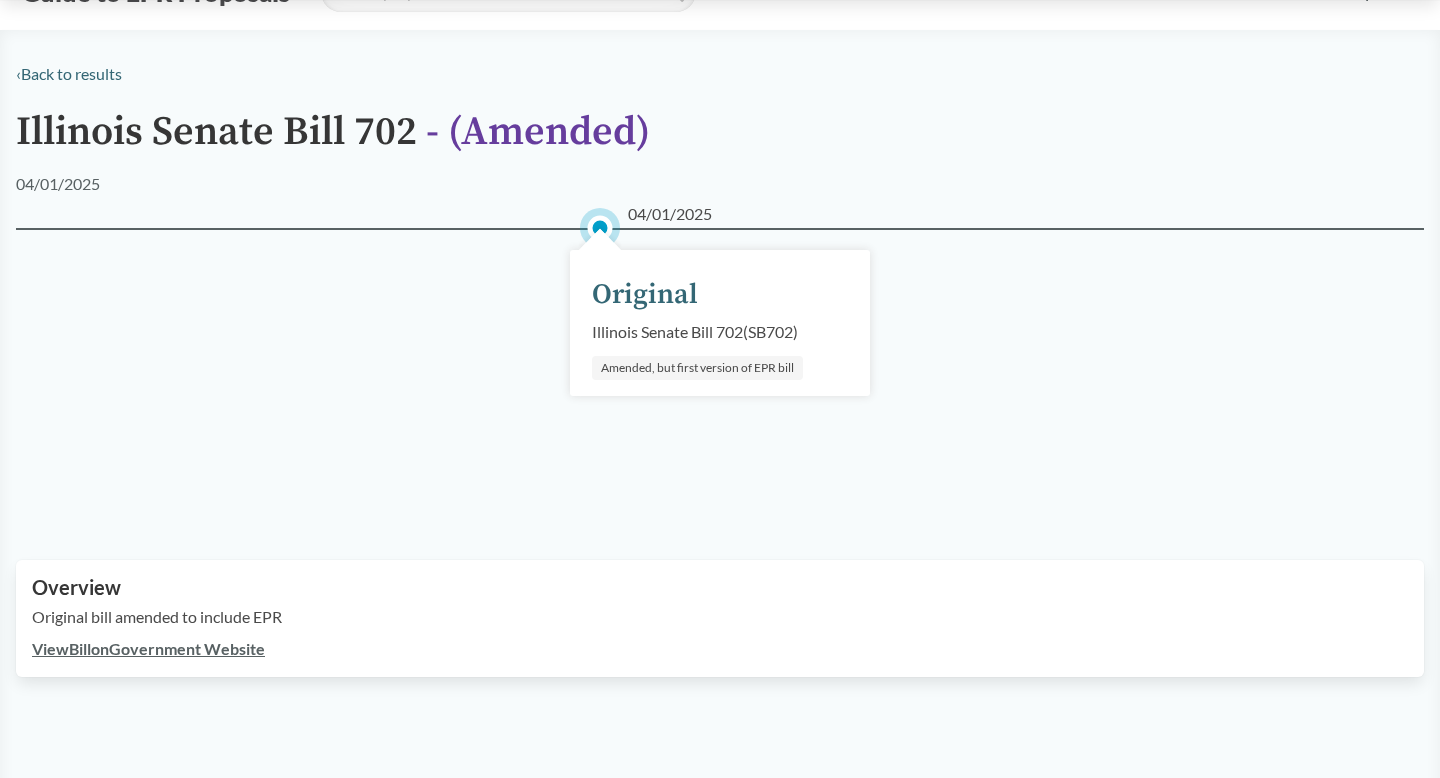 scroll, scrollTop: 78, scrollLeft: 0, axis: vertical 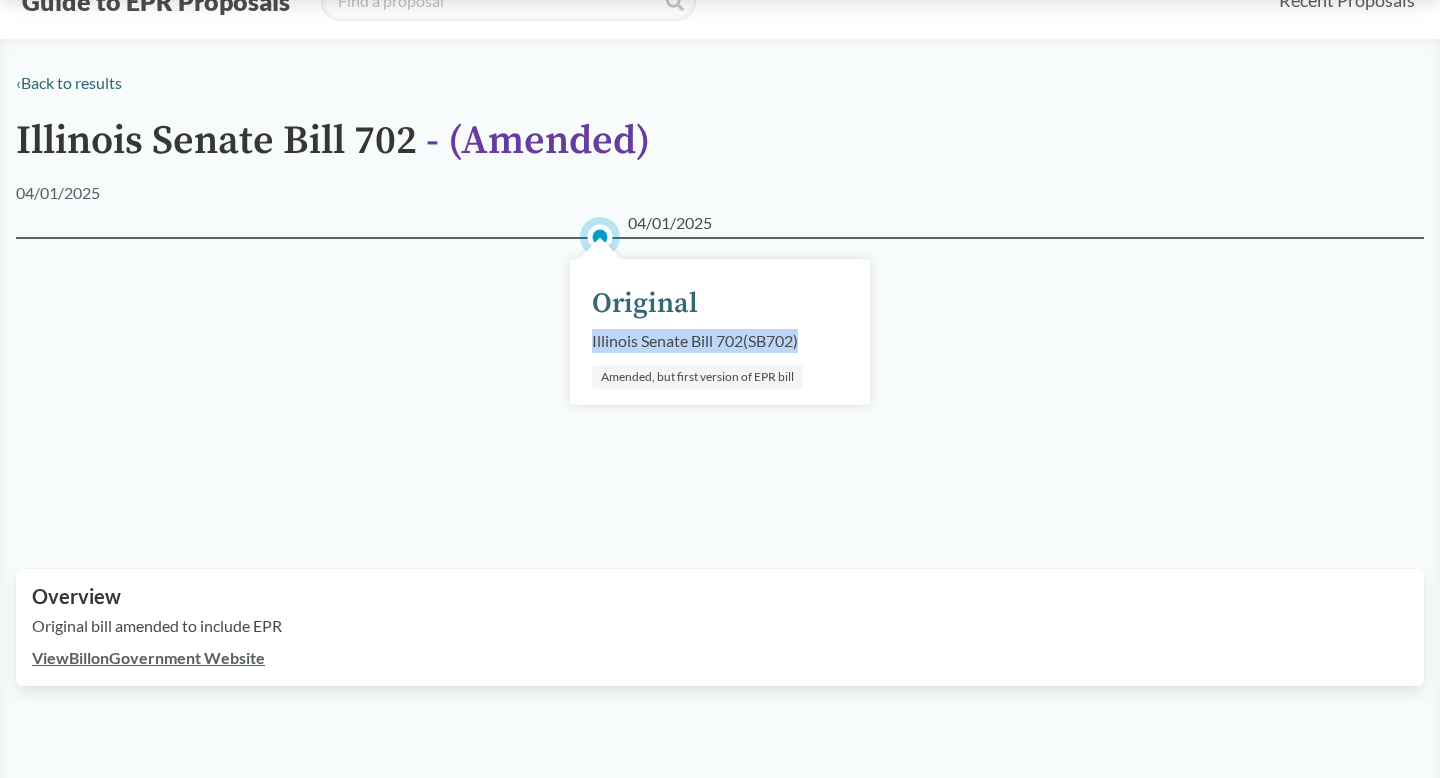 drag, startPoint x: 592, startPoint y: 339, endPoint x: 838, endPoint y: 342, distance: 246.0183 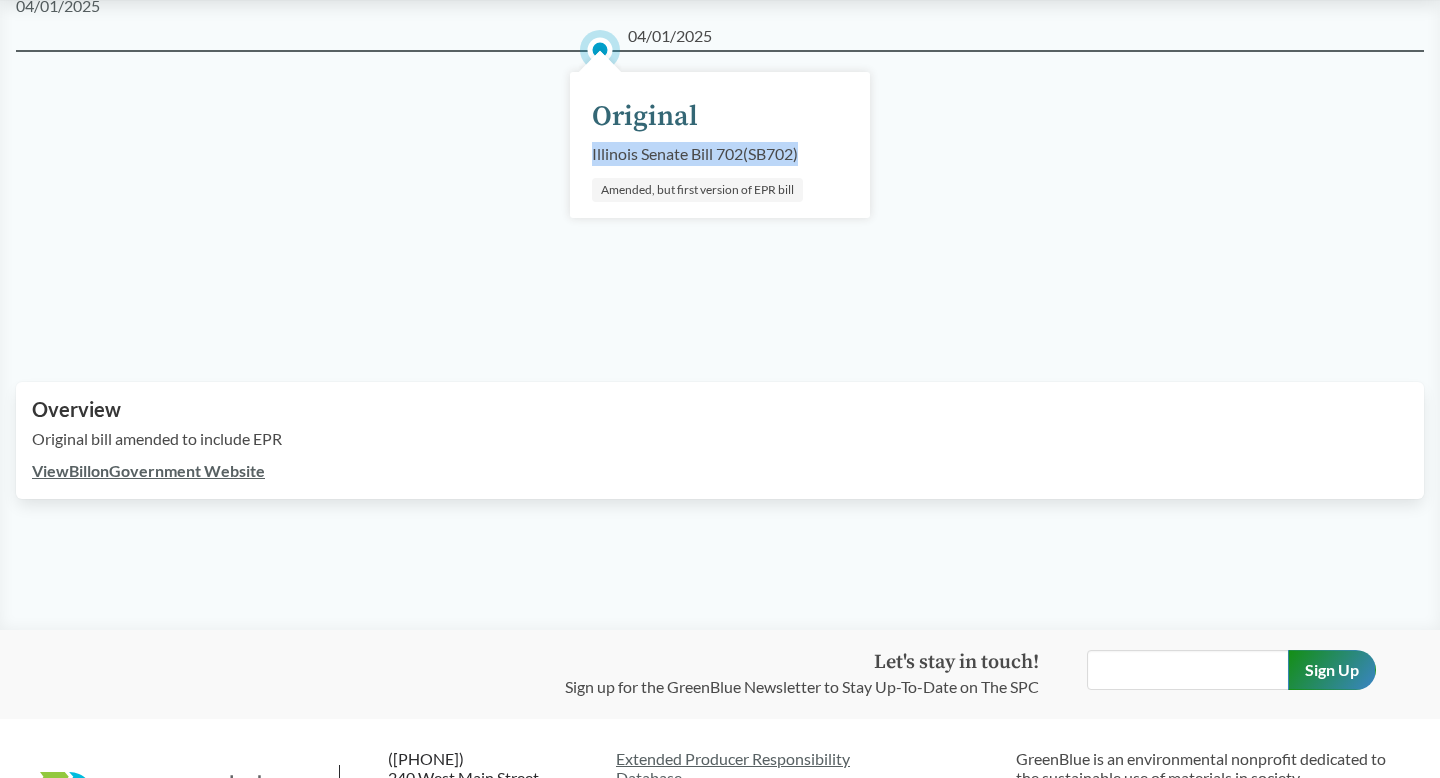 scroll, scrollTop: 0, scrollLeft: 0, axis: both 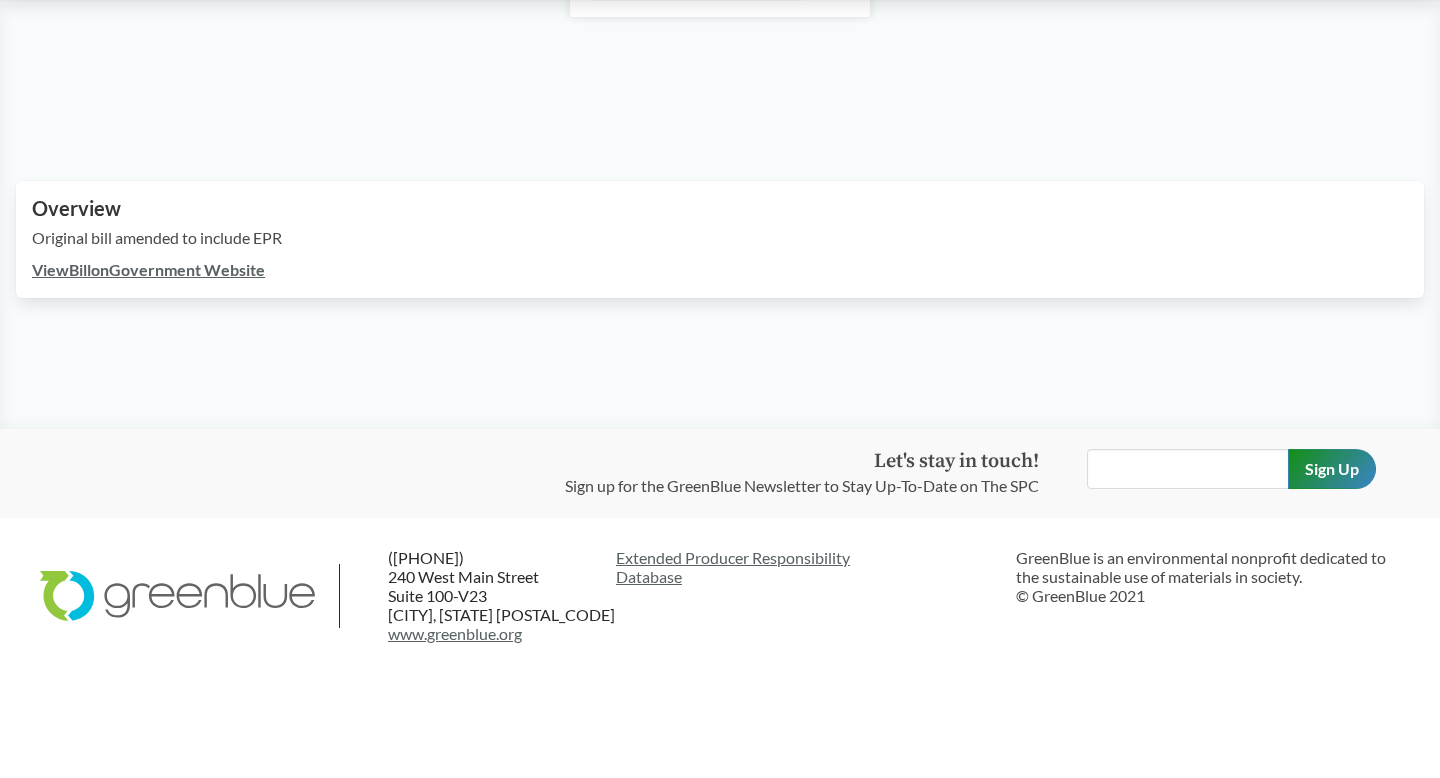 type on "Illinois" 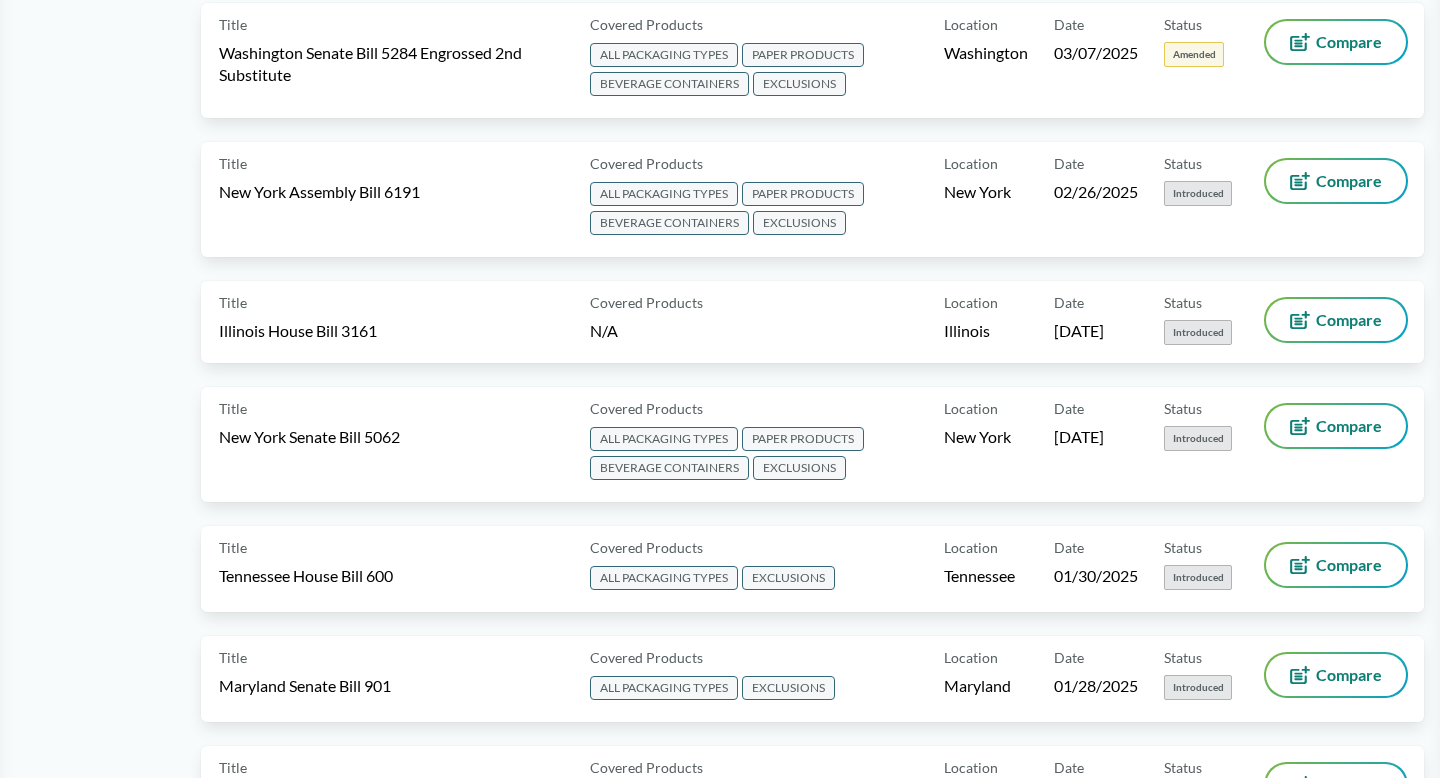 scroll, scrollTop: 1365, scrollLeft: 0, axis: vertical 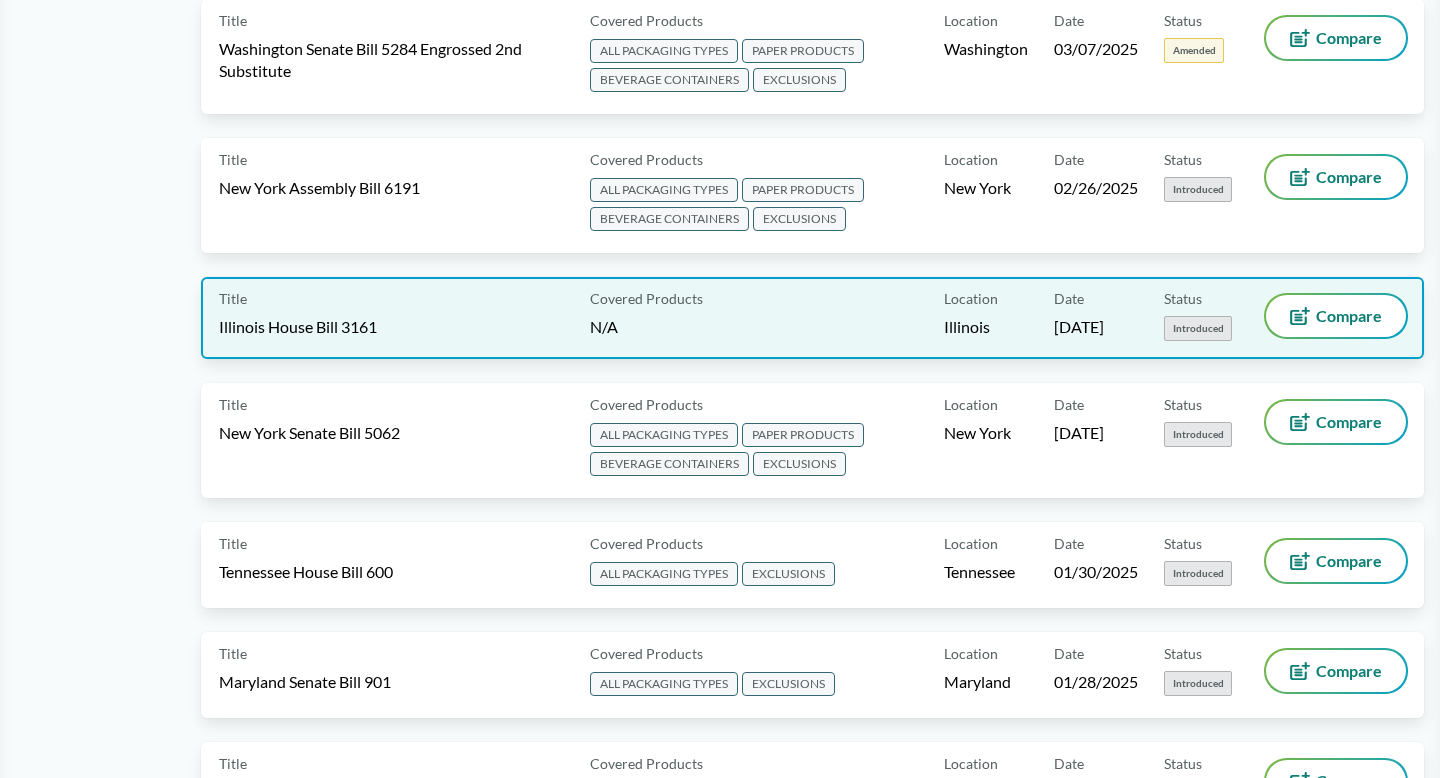 click on "Title [STATE] House Bill 3161" at bounding box center (400, 318) 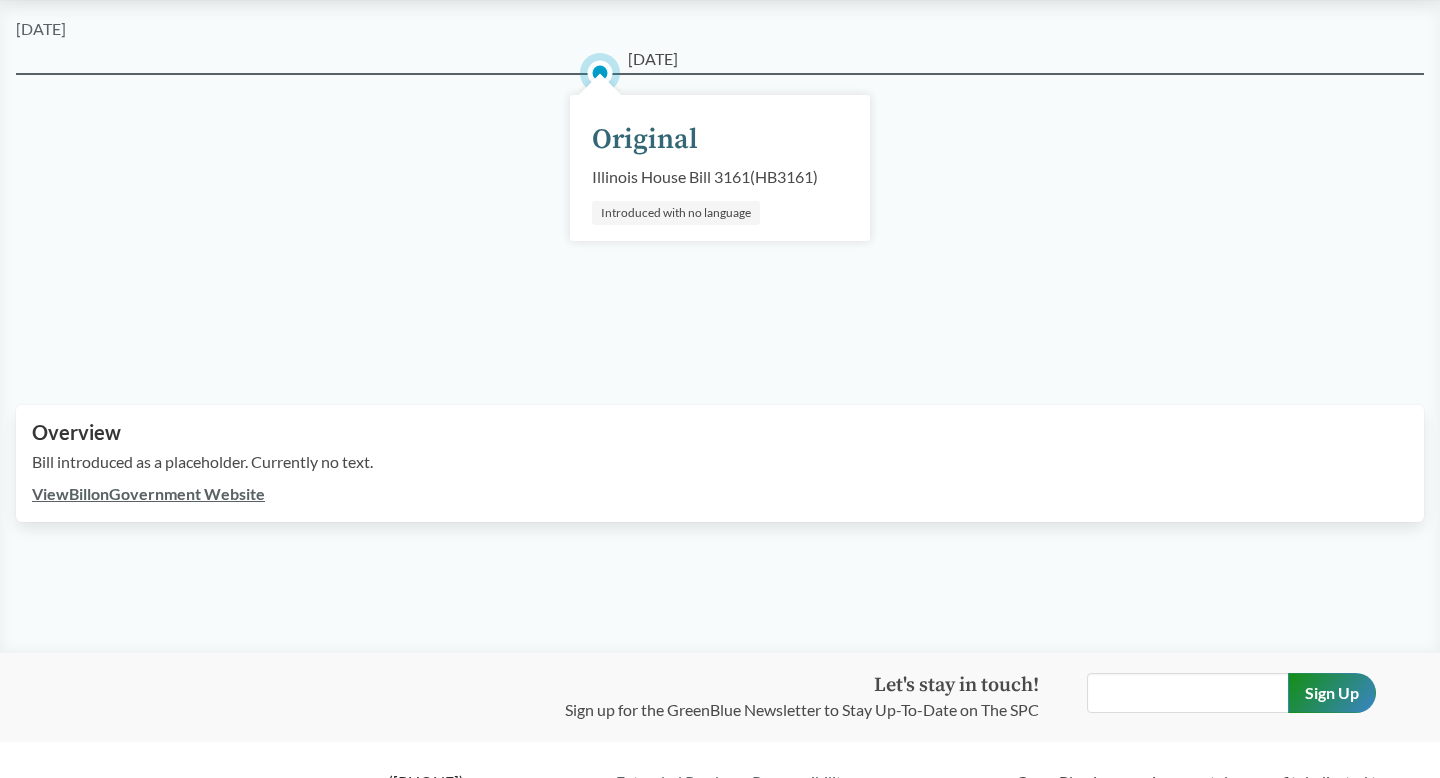 scroll, scrollTop: 286, scrollLeft: 0, axis: vertical 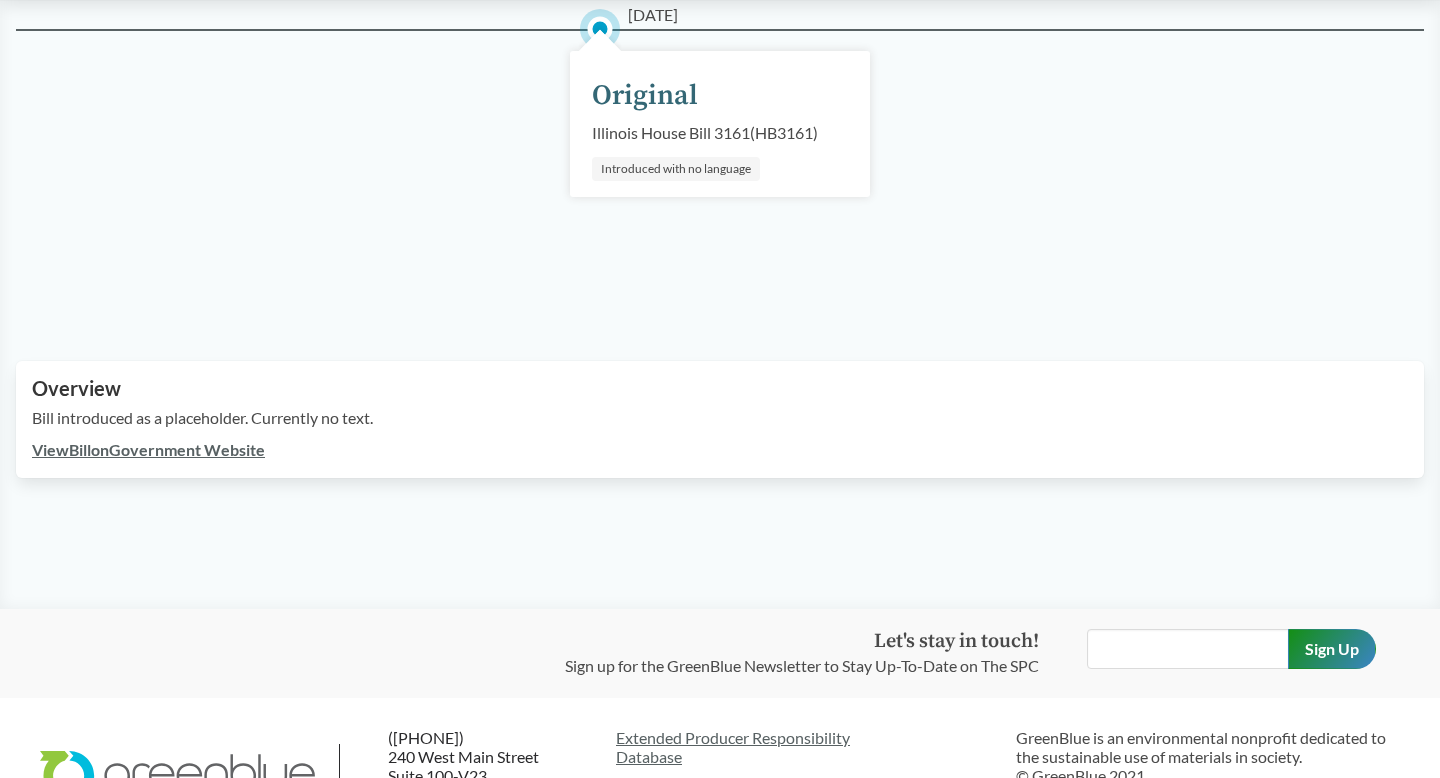 click on "View  Bill  on  Government Website" at bounding box center (148, 449) 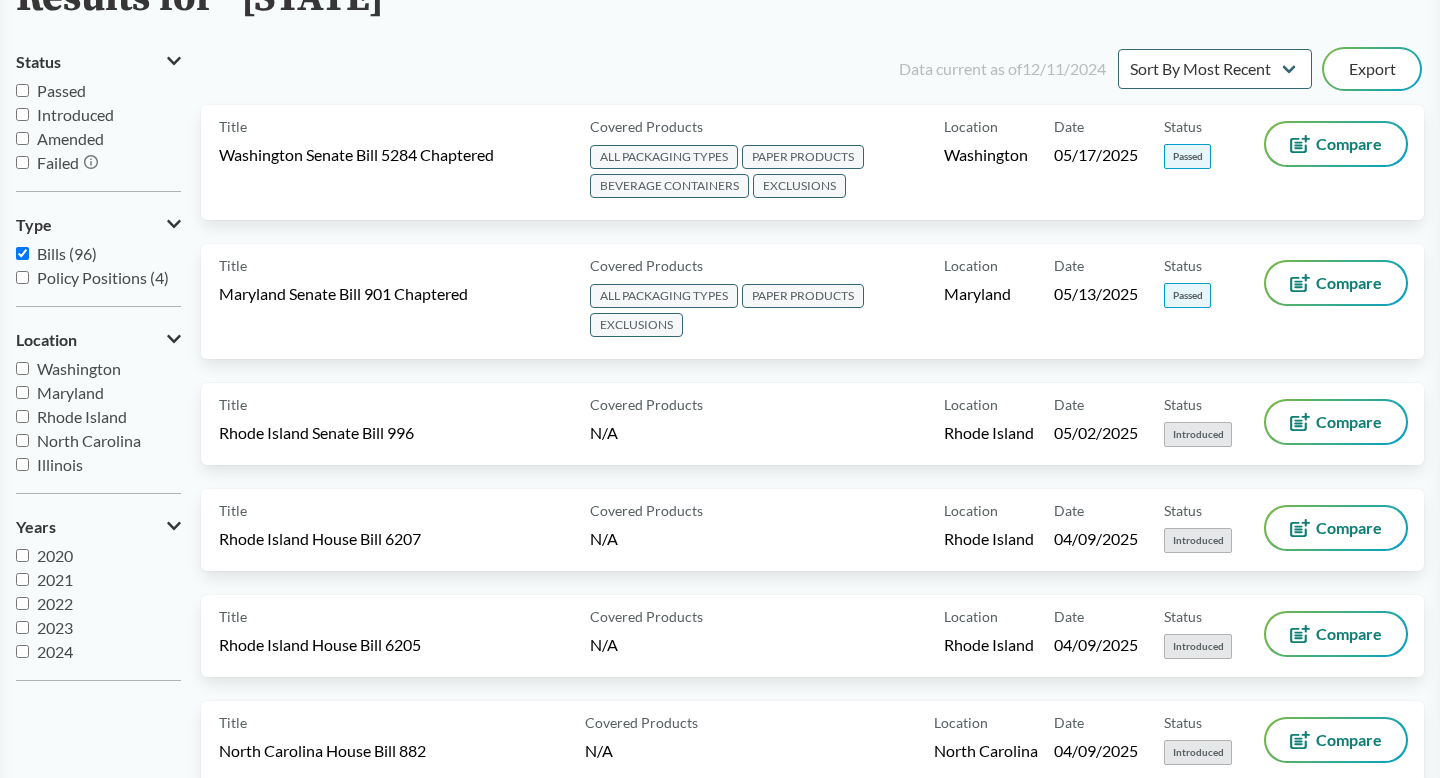 scroll, scrollTop: 175, scrollLeft: 0, axis: vertical 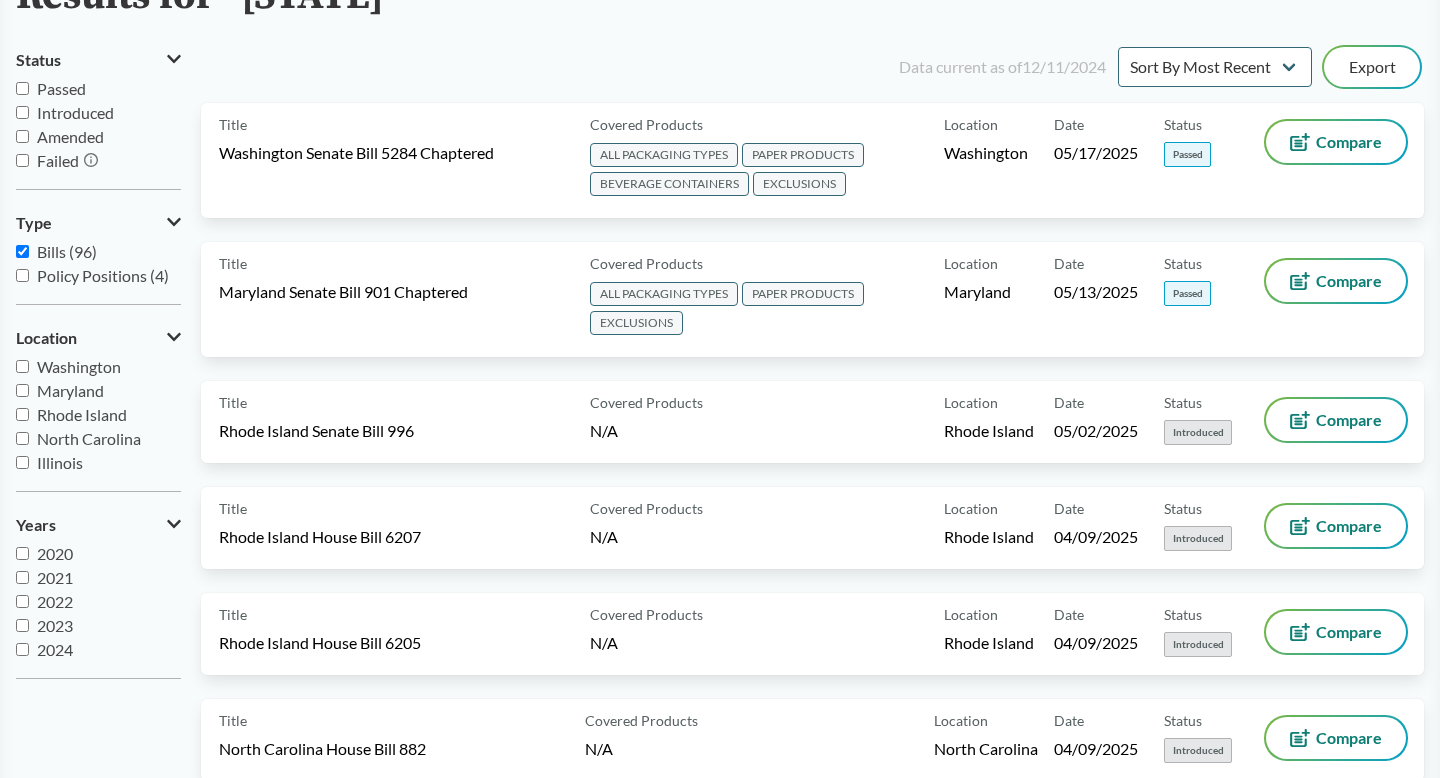 click on "Illinois" at bounding box center (22, 462) 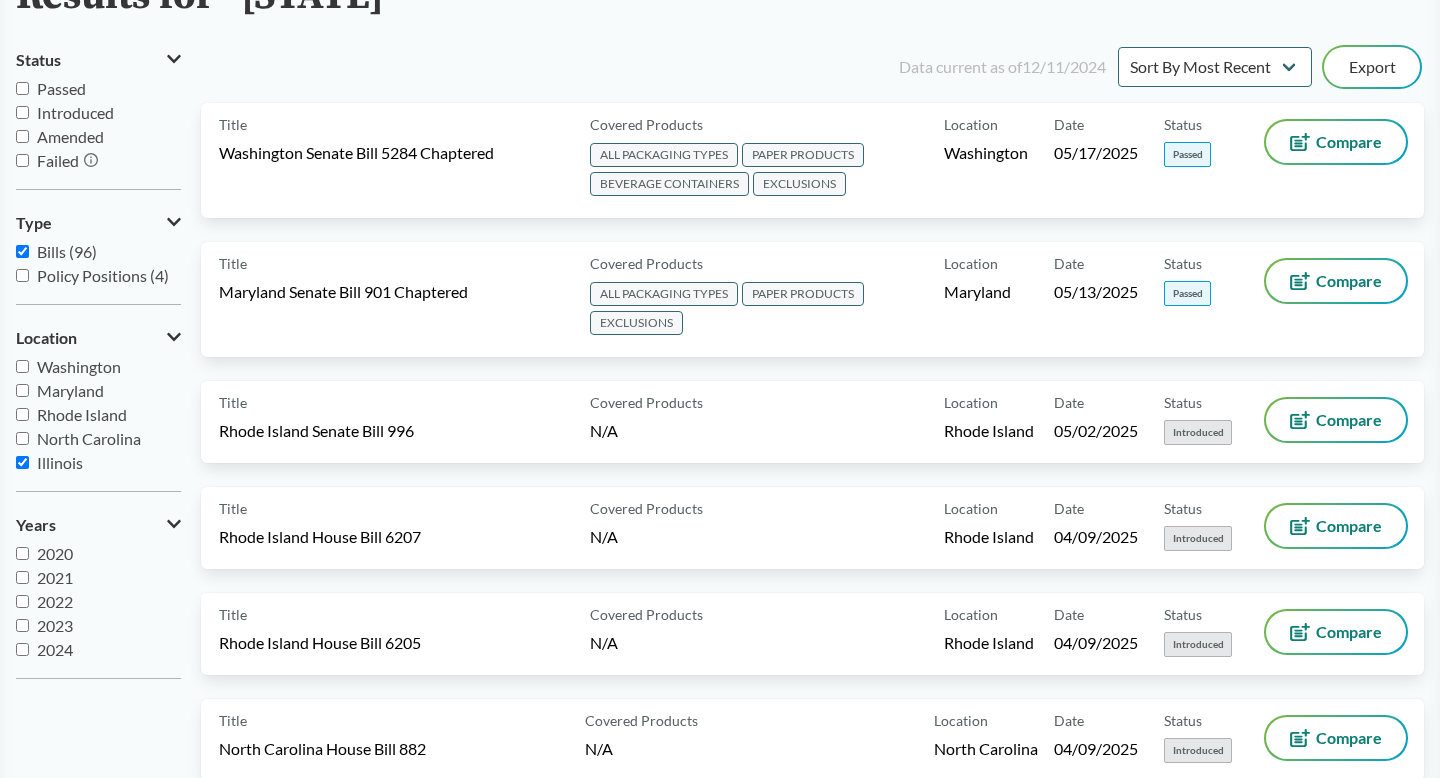 checkbox on "true" 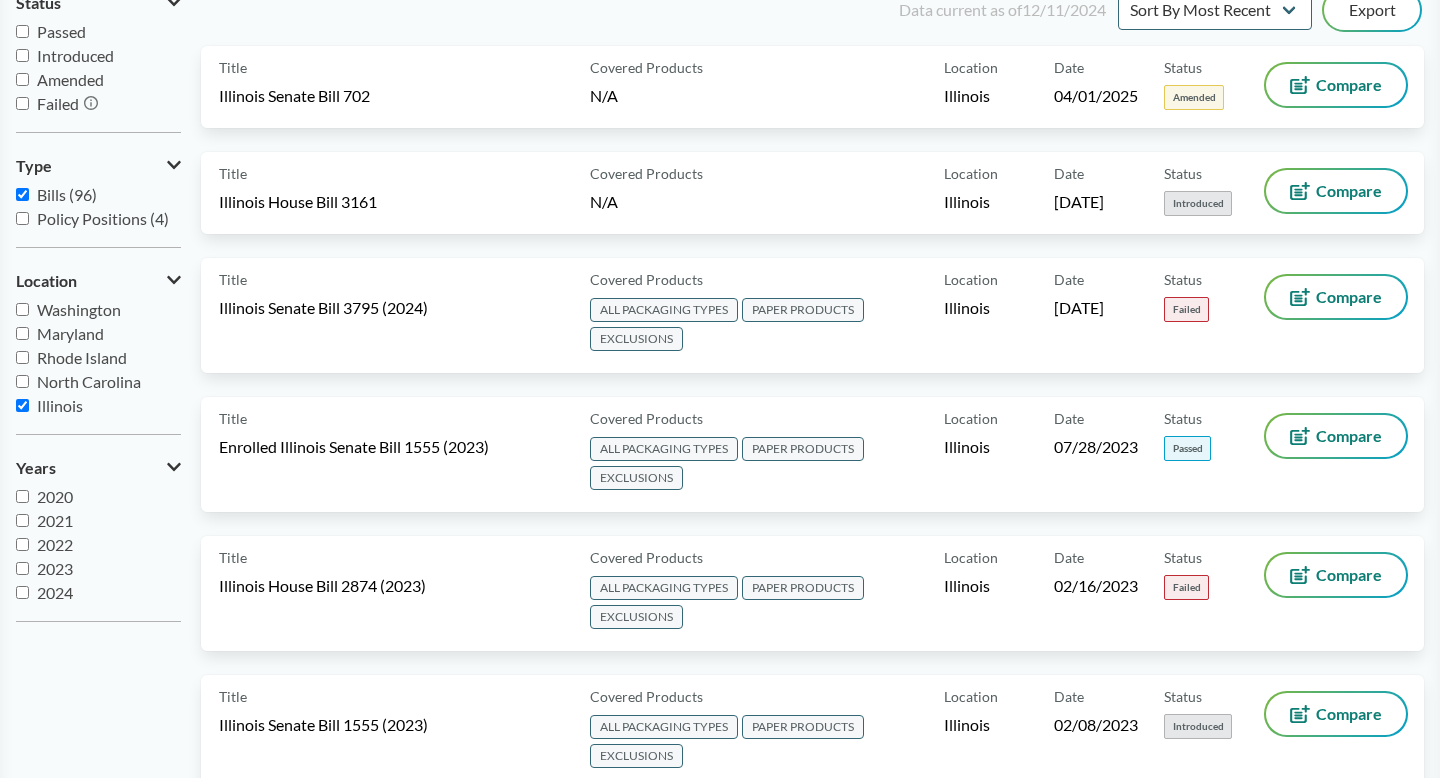 scroll, scrollTop: 227, scrollLeft: 0, axis: vertical 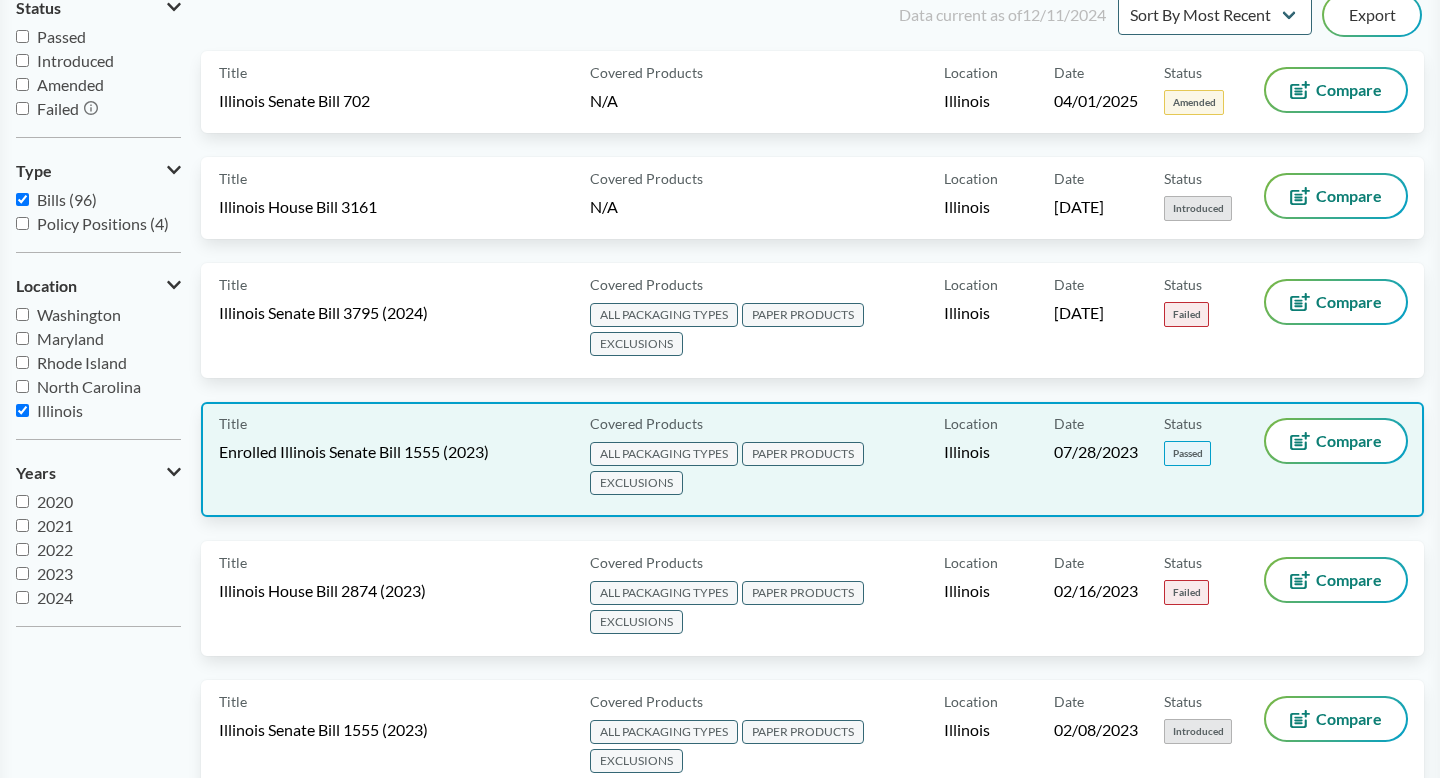 click on "Enrolled Illinois Senate Bill 1555 (2023)" at bounding box center [354, 452] 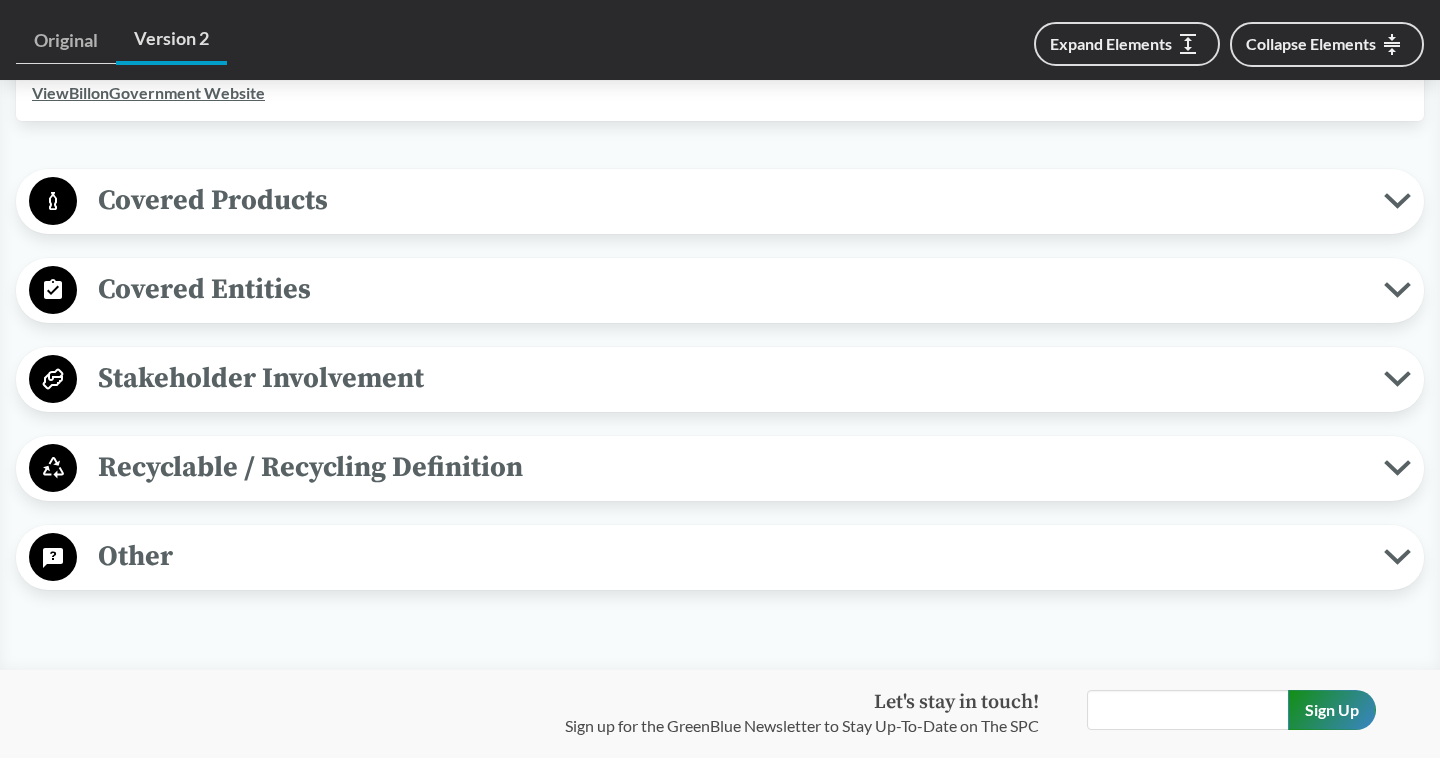 scroll, scrollTop: 746, scrollLeft: 0, axis: vertical 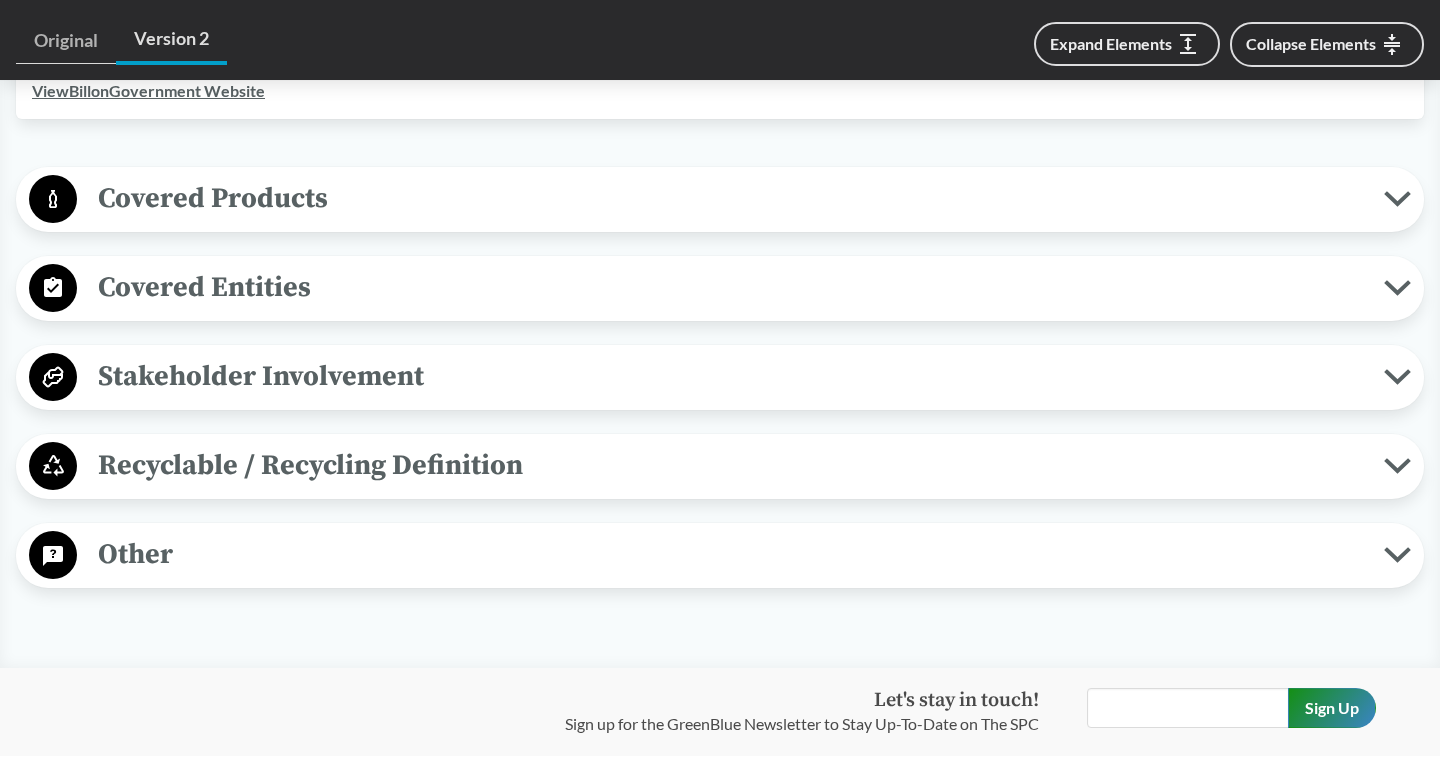 click on "Covered Products" at bounding box center (730, 198) 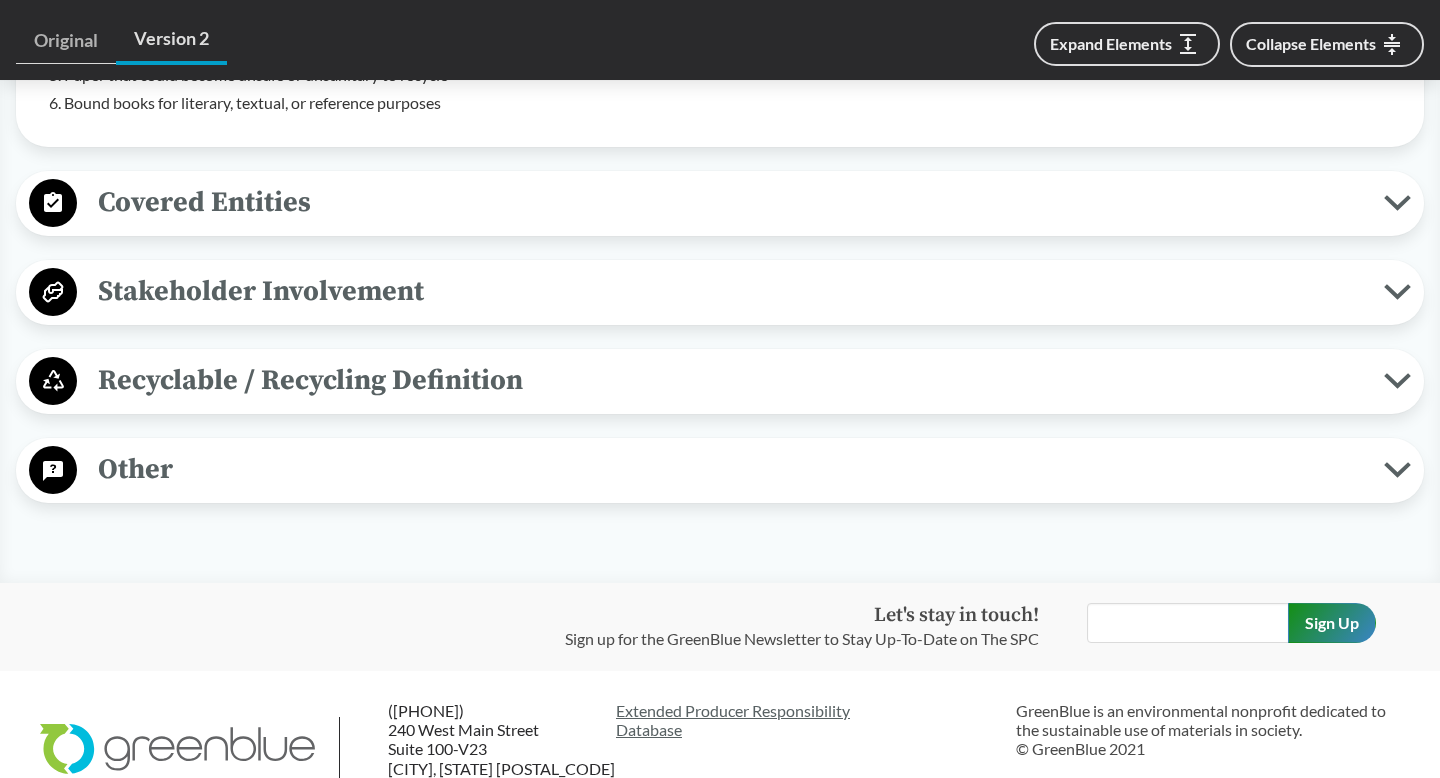 scroll, scrollTop: 1453, scrollLeft: 0, axis: vertical 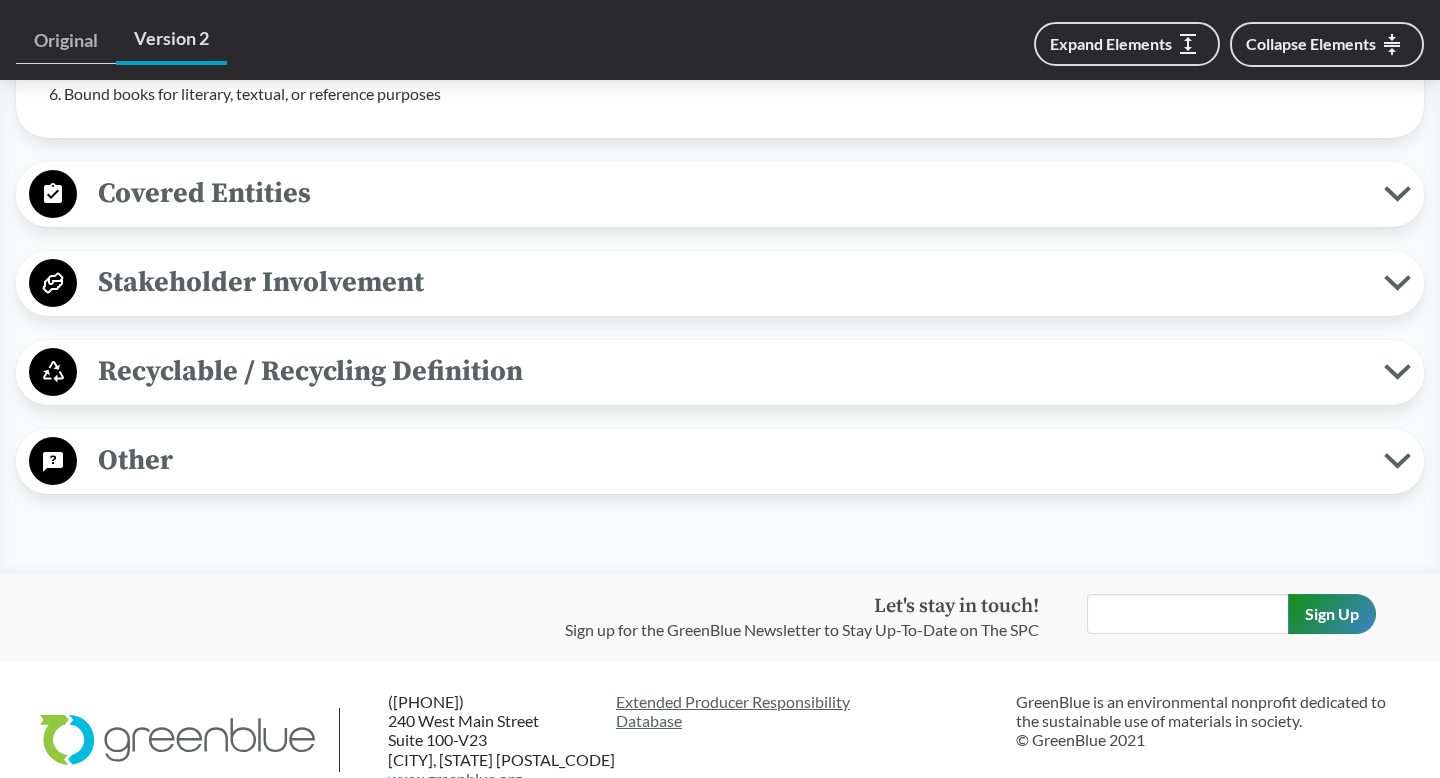 click on "Covered Entities" at bounding box center [730, 193] 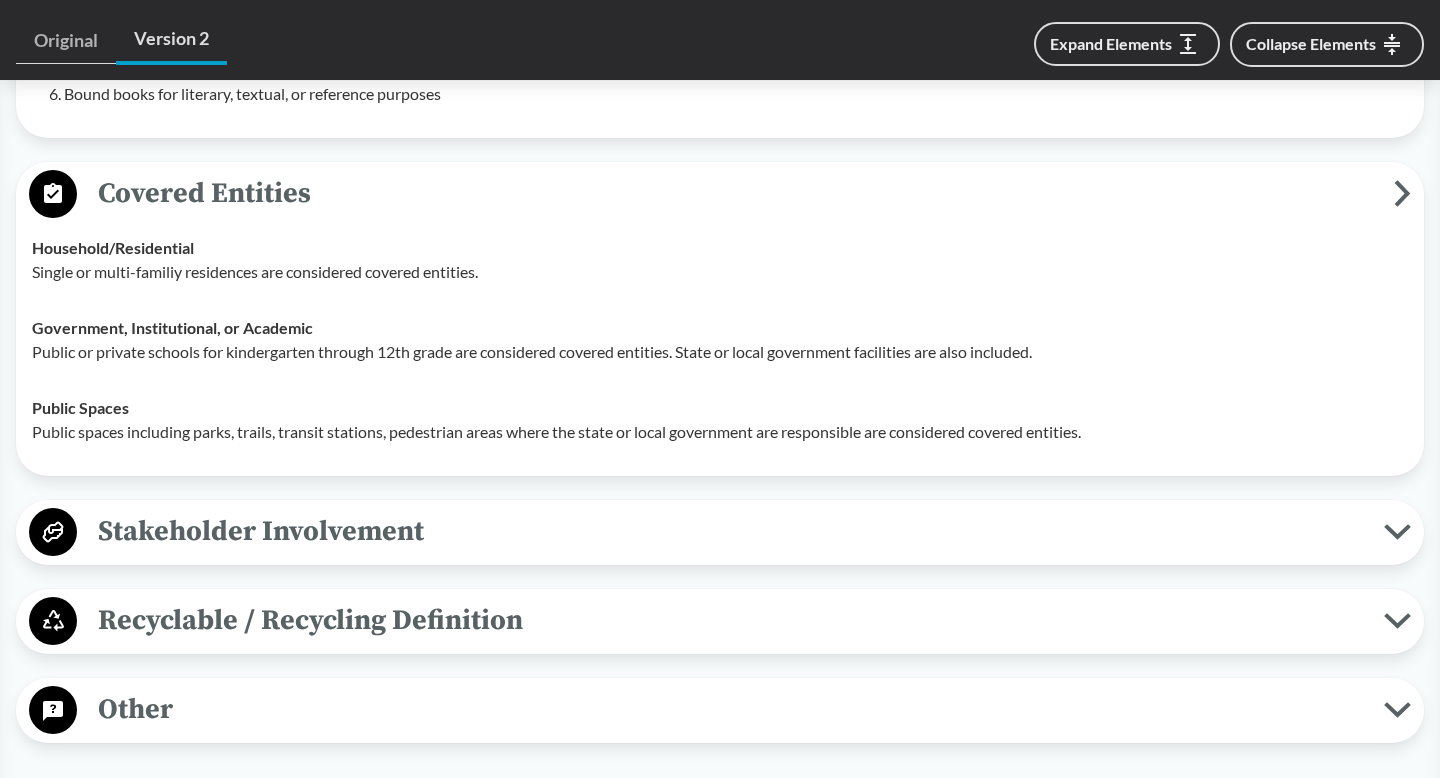 click on "Covered Entities" at bounding box center [735, 193] 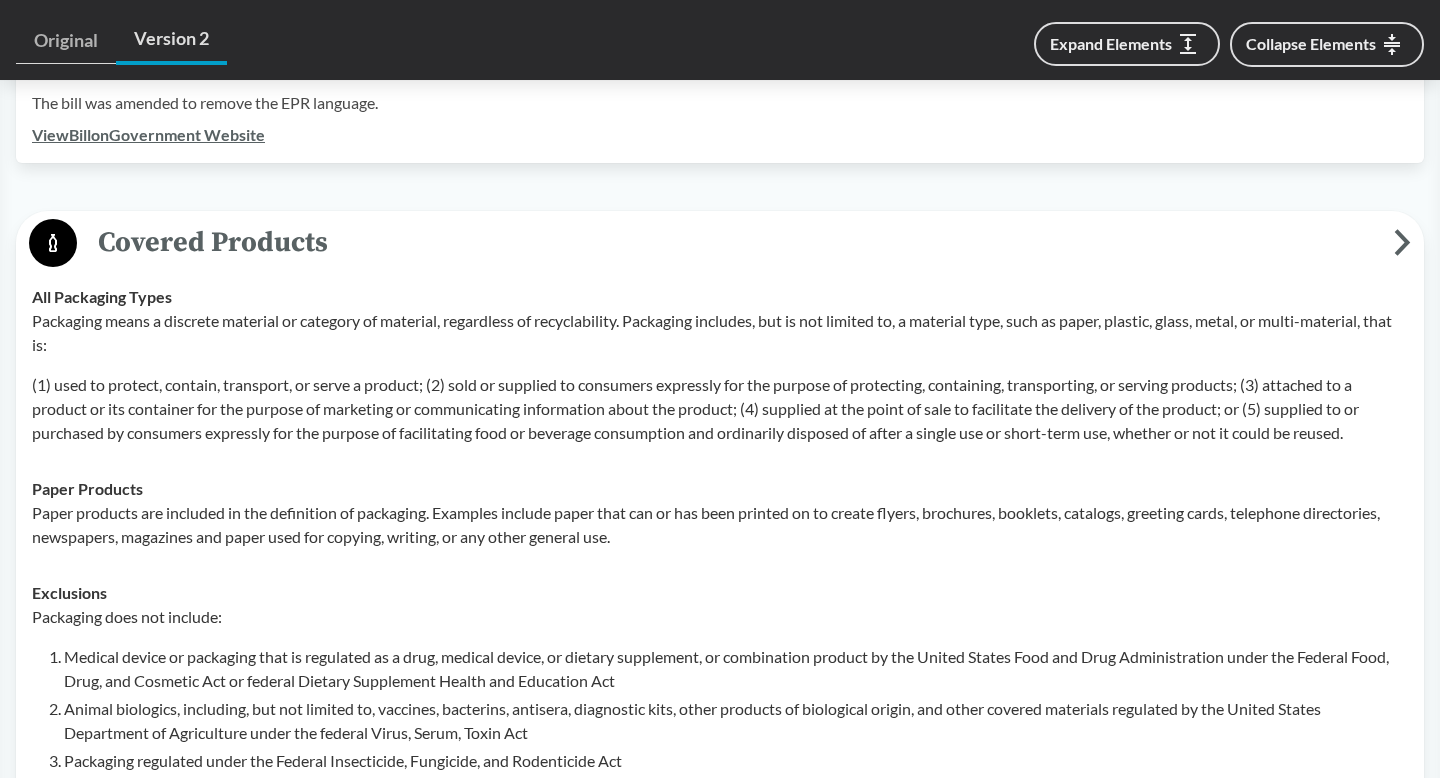scroll, scrollTop: 708, scrollLeft: 0, axis: vertical 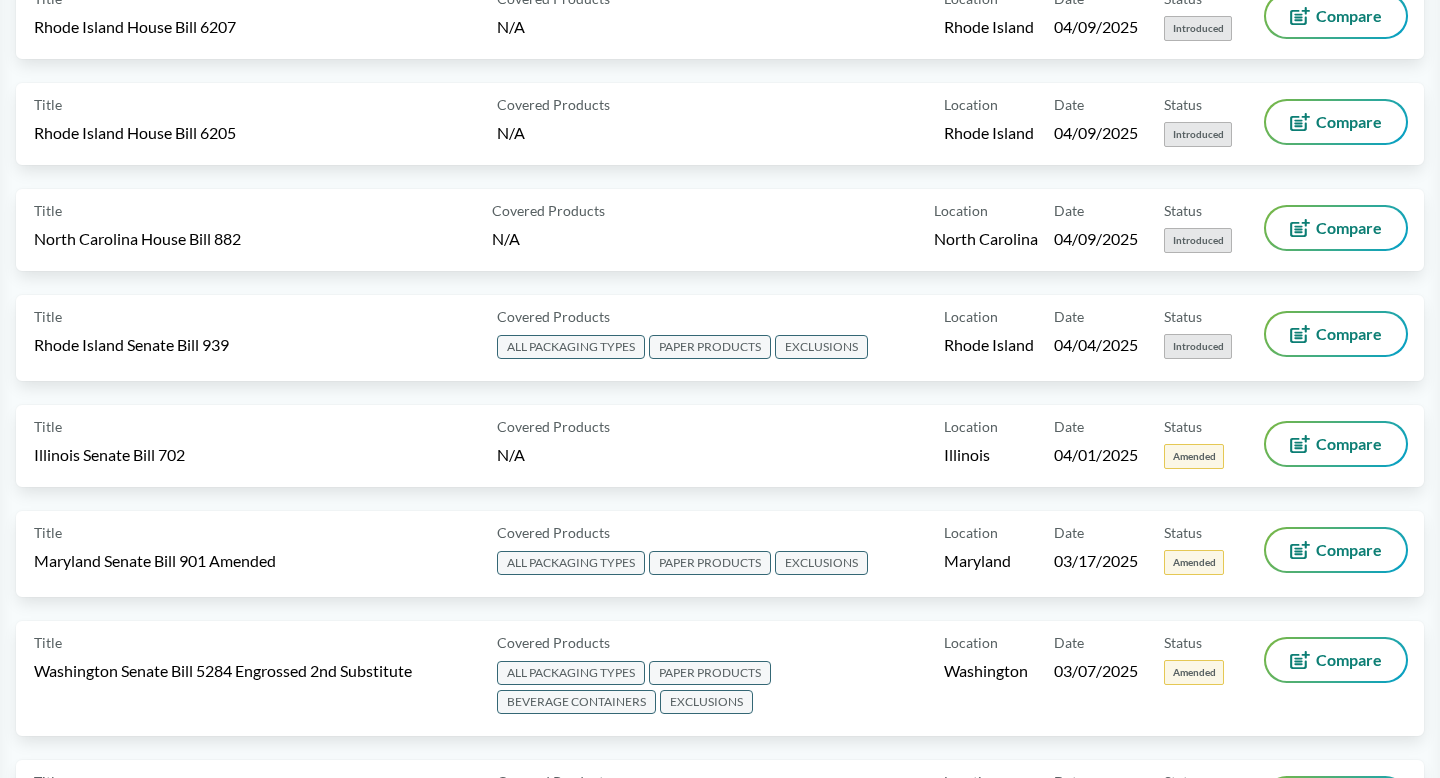 type on "Illinois" 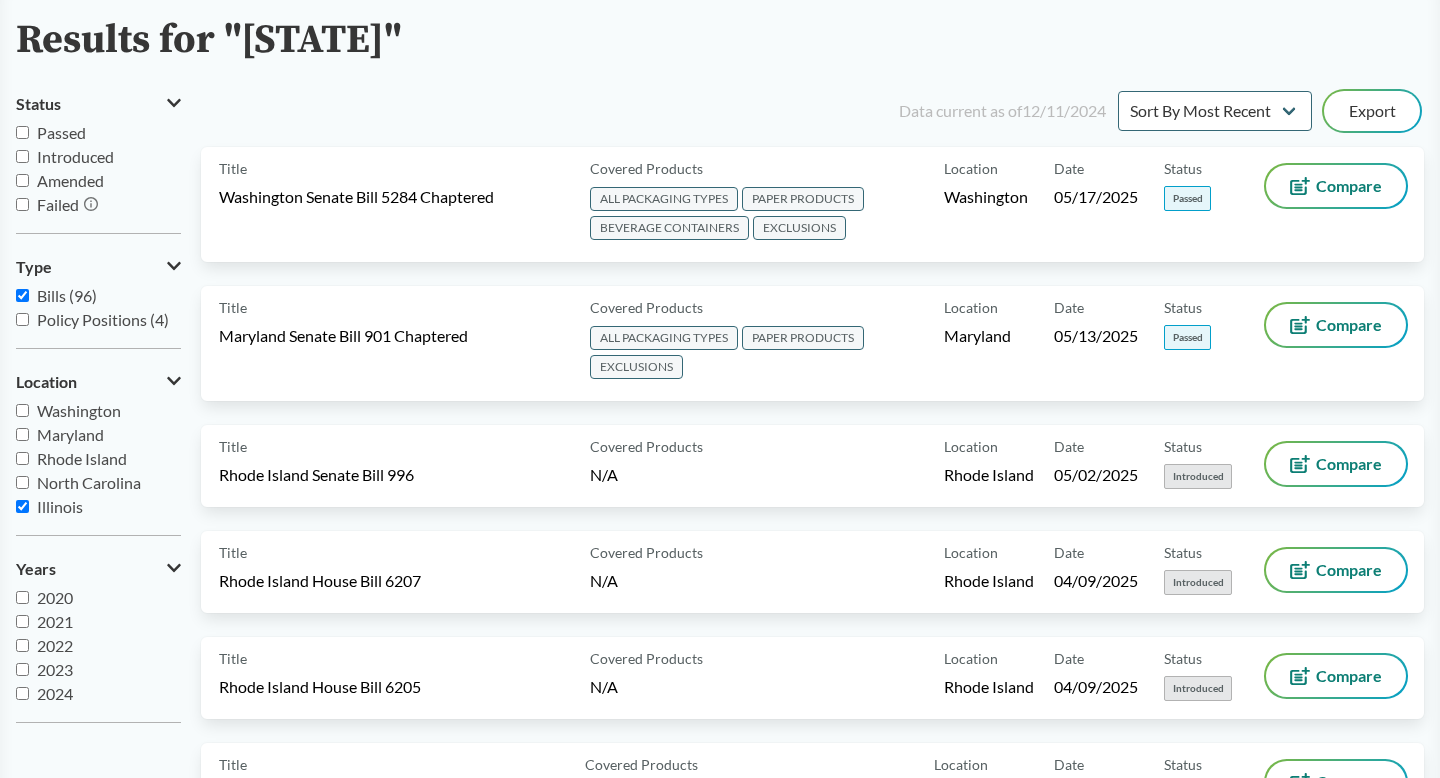 scroll, scrollTop: 143, scrollLeft: 0, axis: vertical 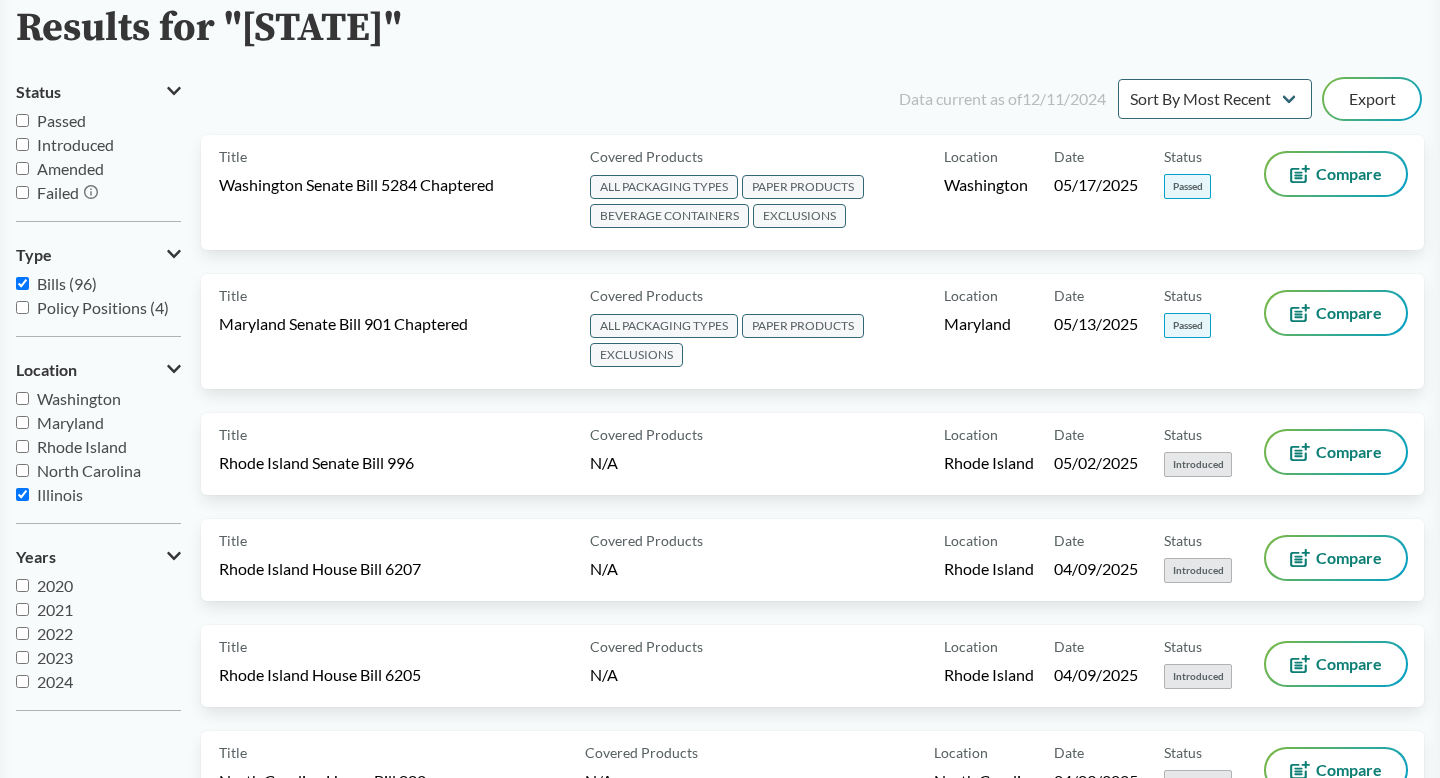 click on "Illinois" at bounding box center (22, 494) 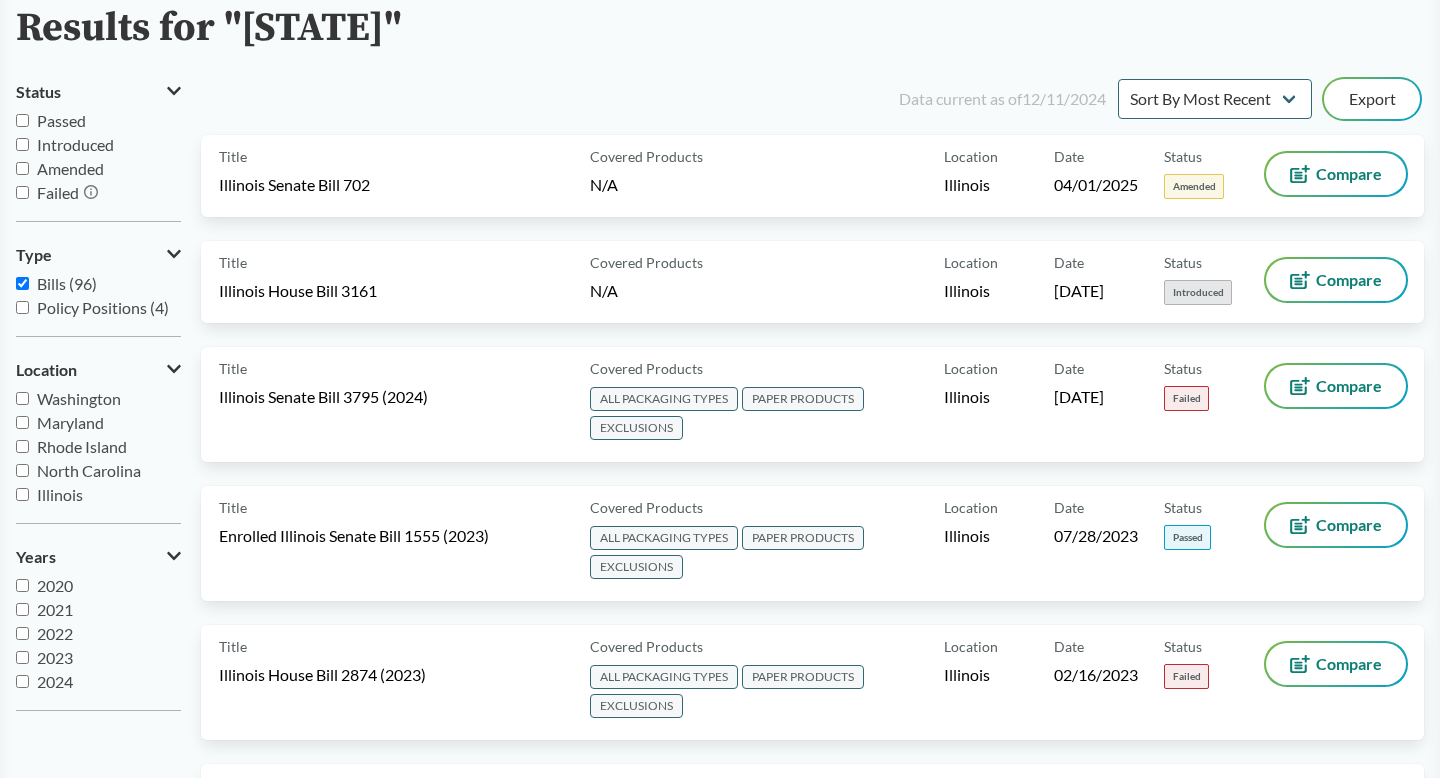 click on "Illinois" at bounding box center [22, 494] 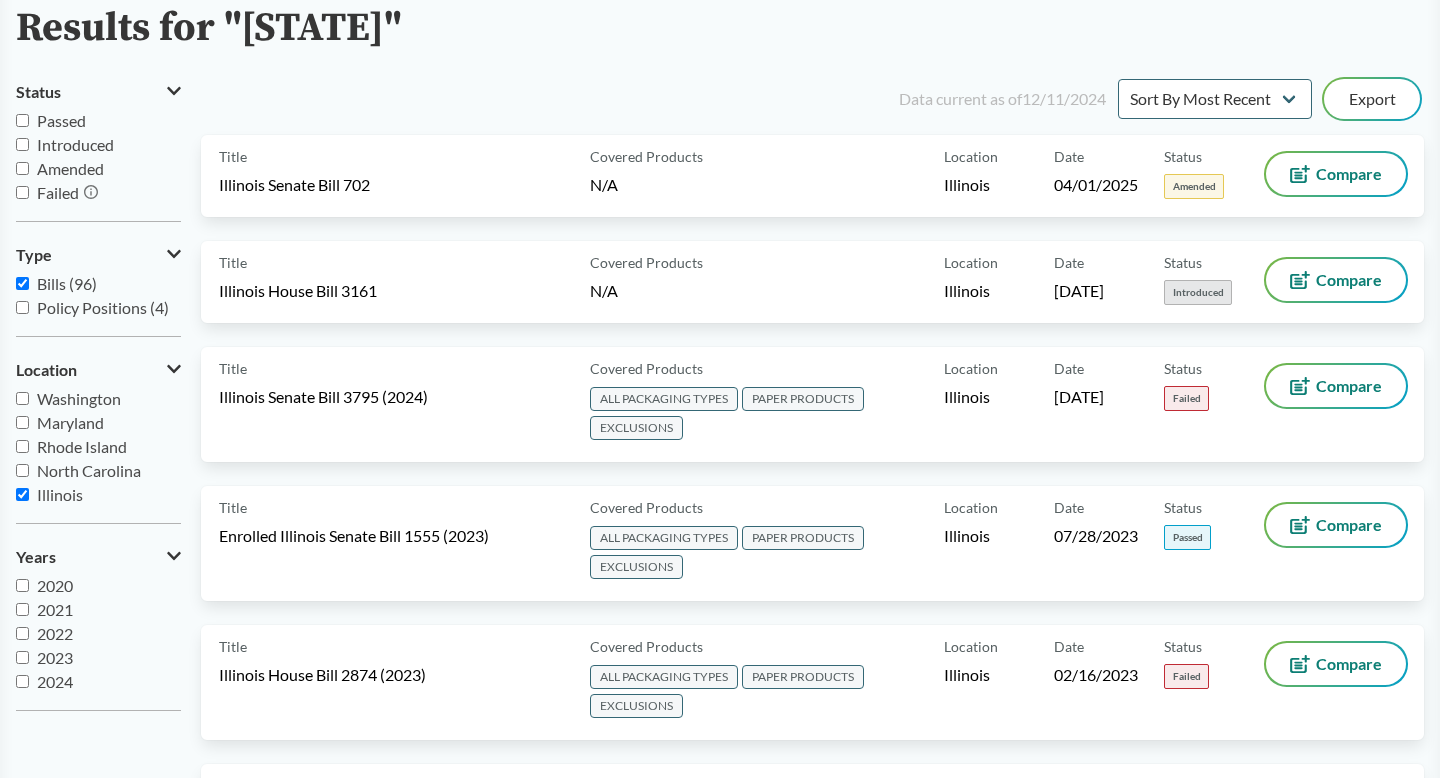 checkbox on "true" 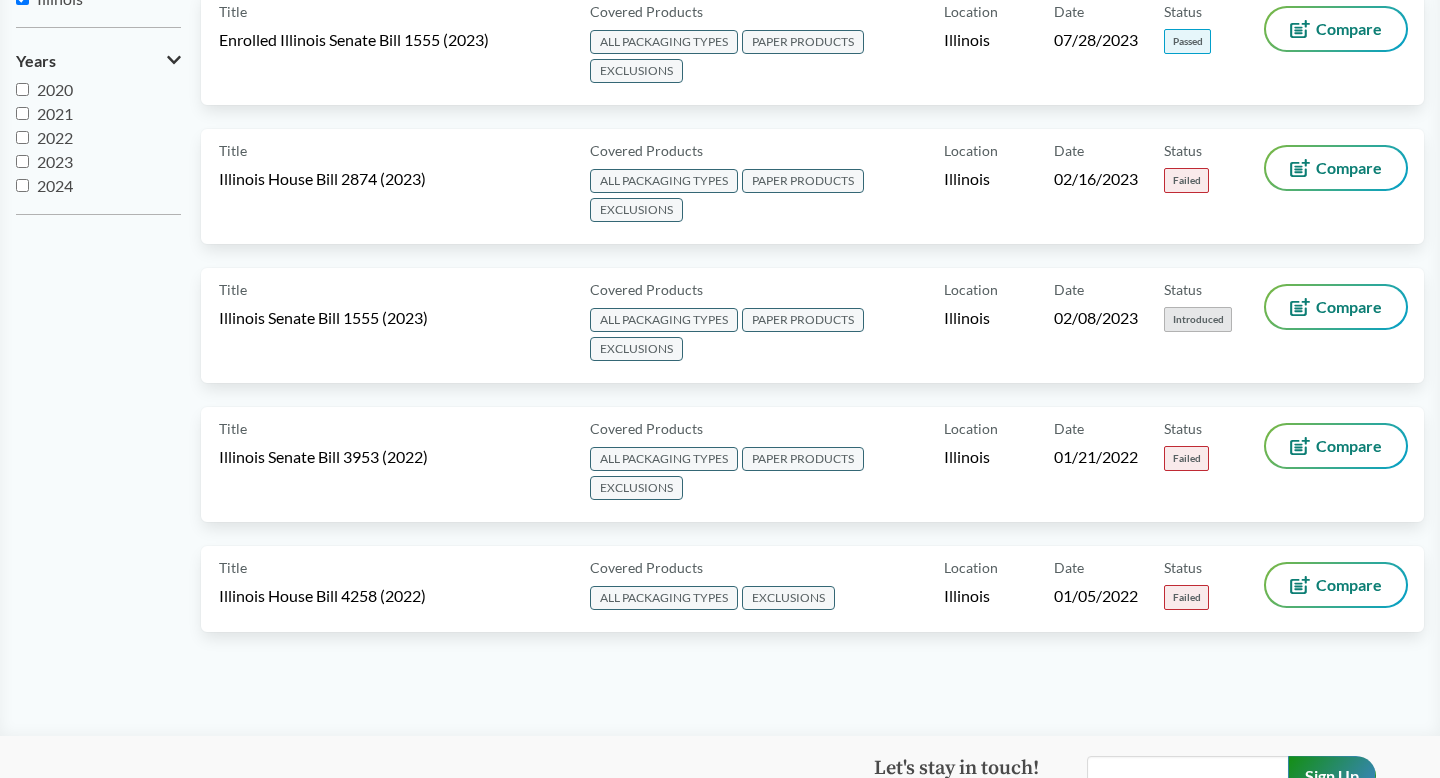 scroll, scrollTop: 645, scrollLeft: 0, axis: vertical 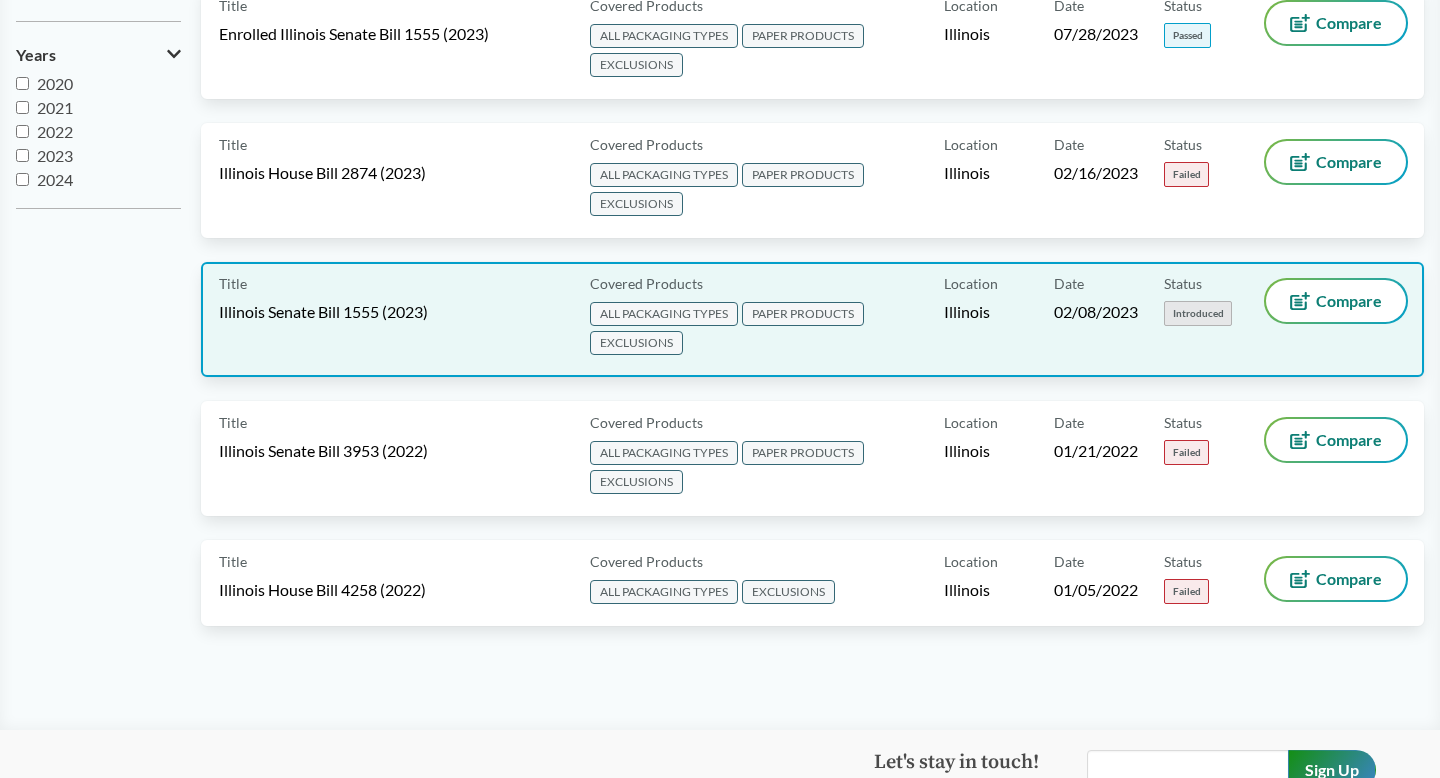 click on "Title [STATE] Senate Bill 1555 (2023)" at bounding box center (400, 319) 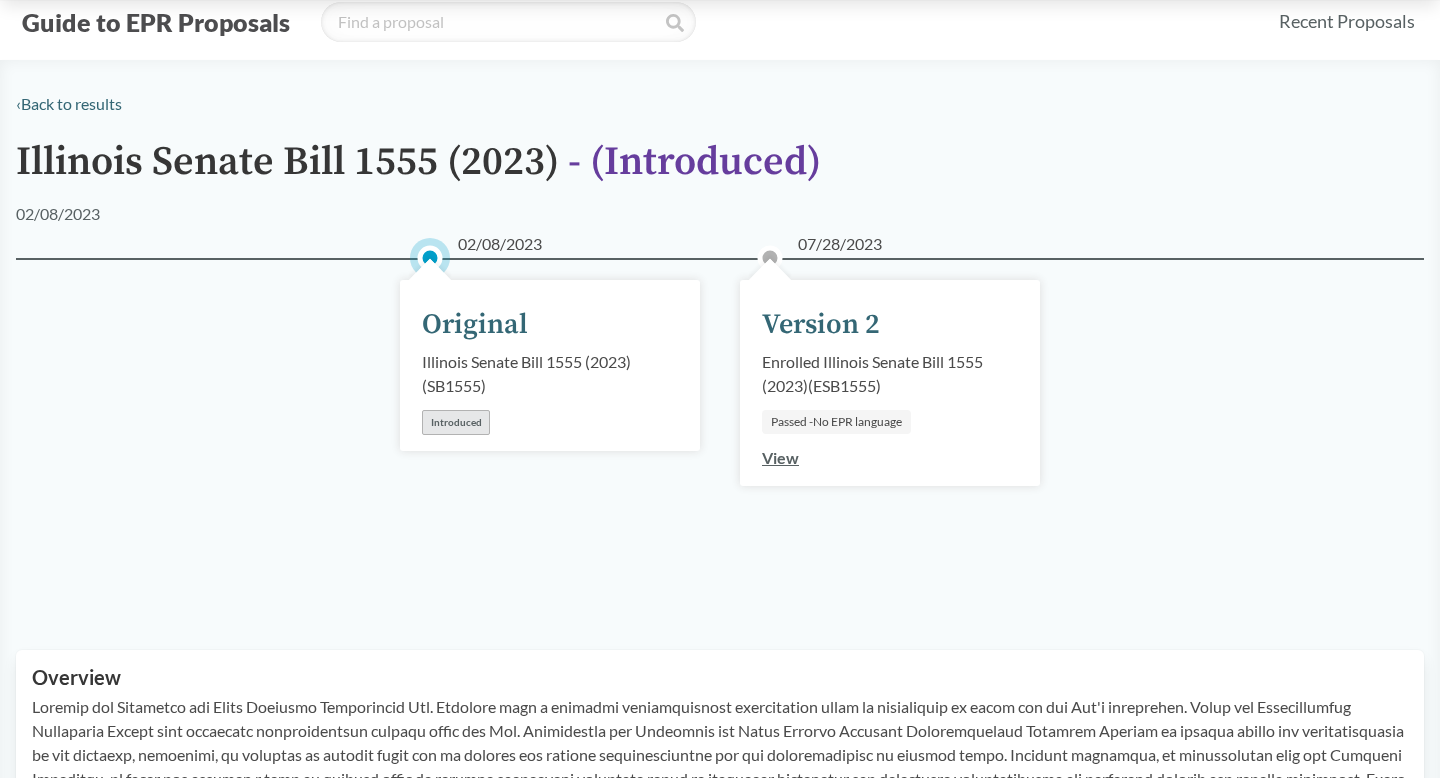 scroll, scrollTop: 86, scrollLeft: 0, axis: vertical 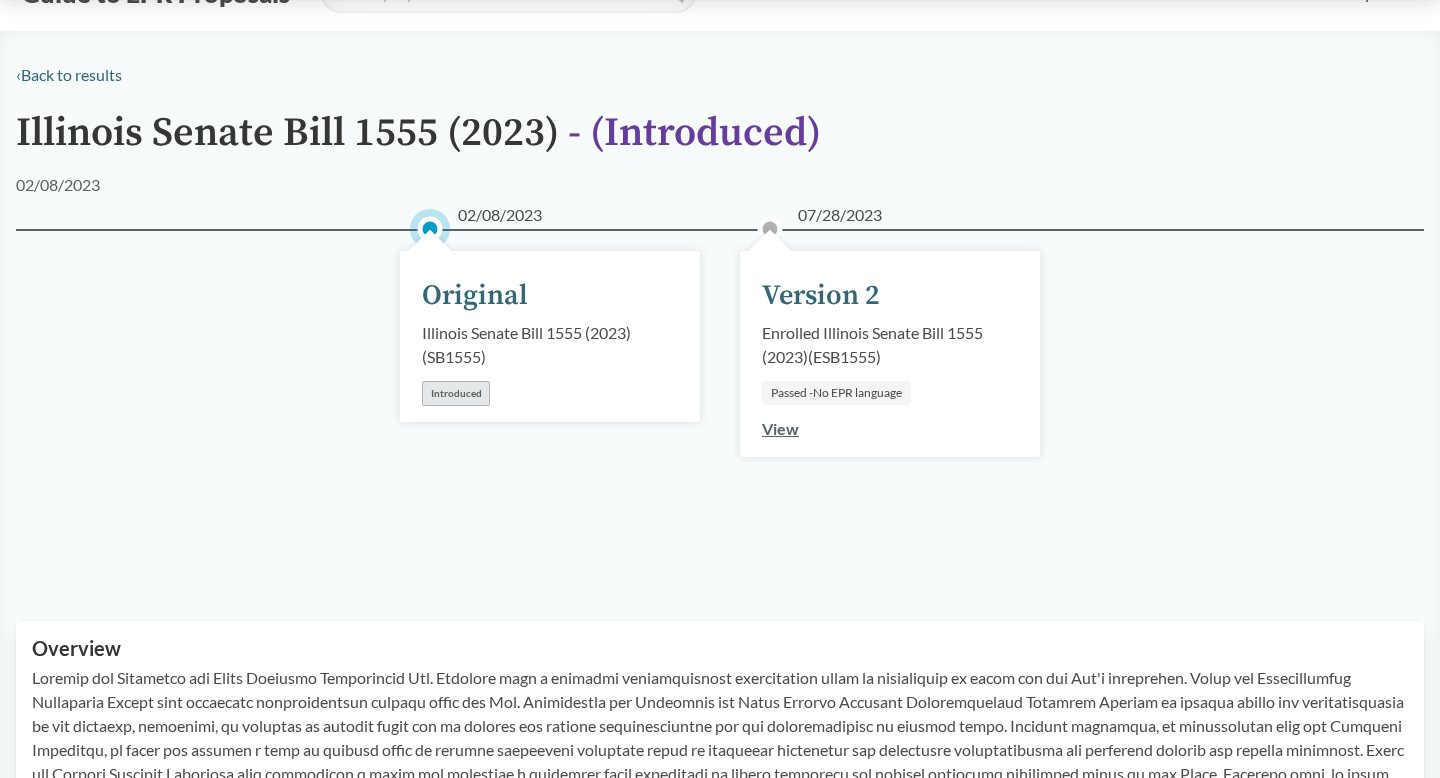 type on "Illinois" 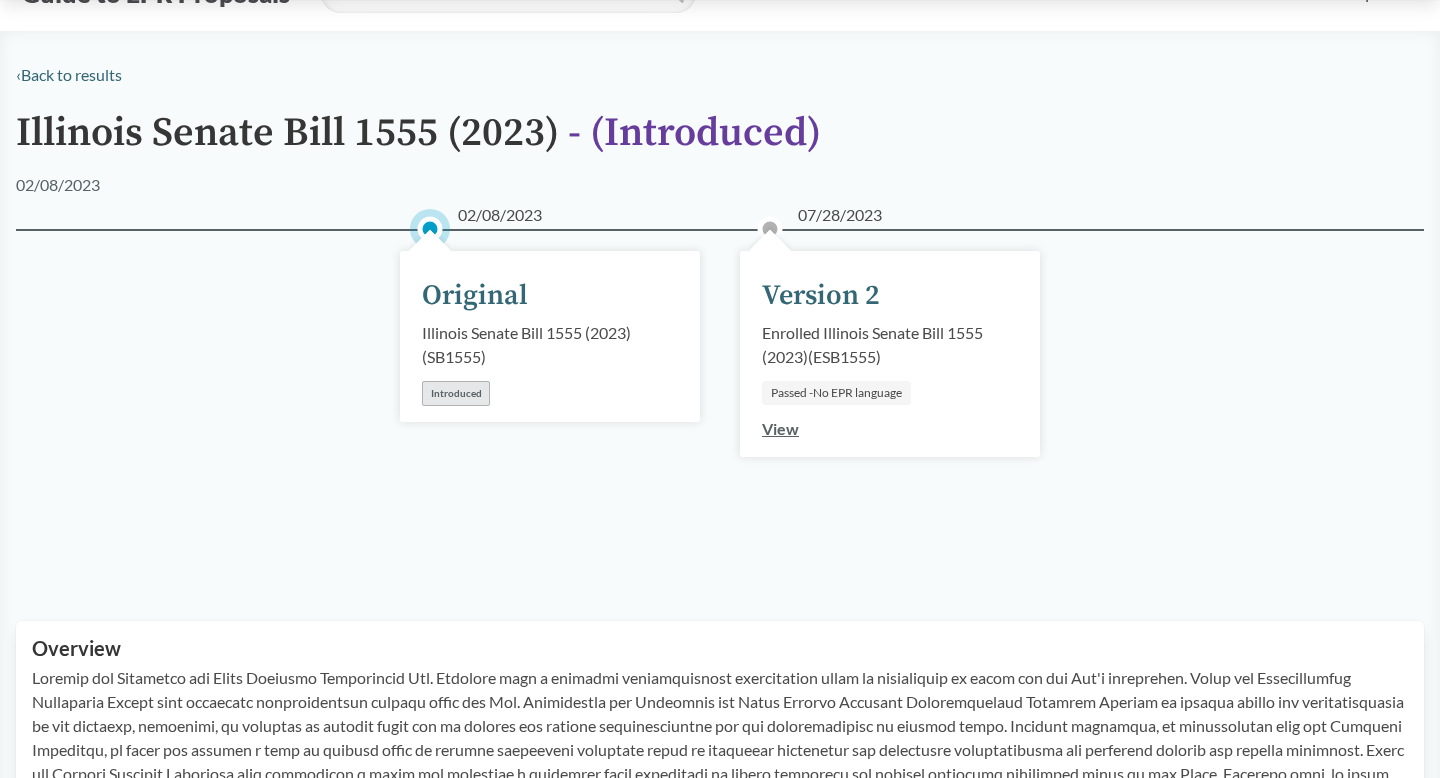 scroll, scrollTop: 0, scrollLeft: 0, axis: both 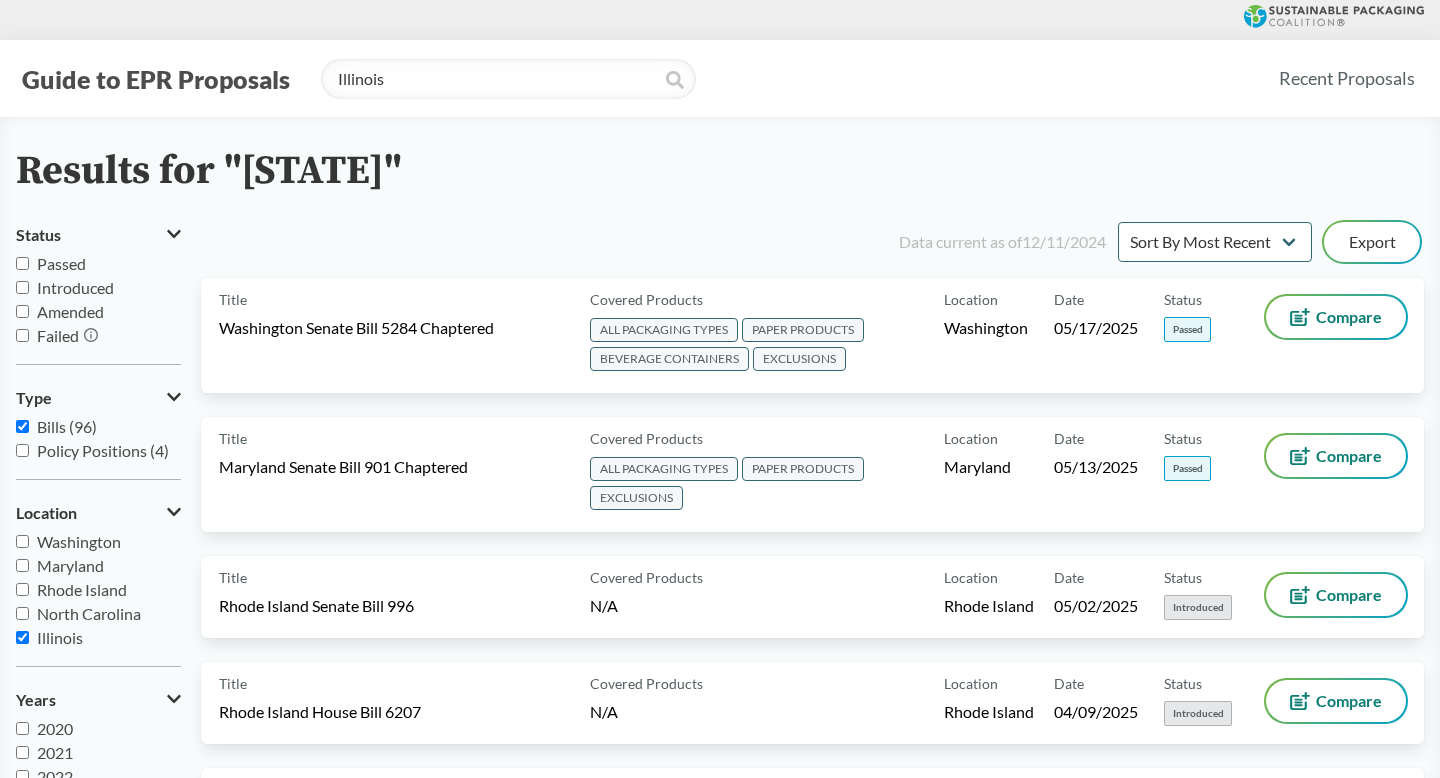 click on "Illinois" at bounding box center (22, 637) 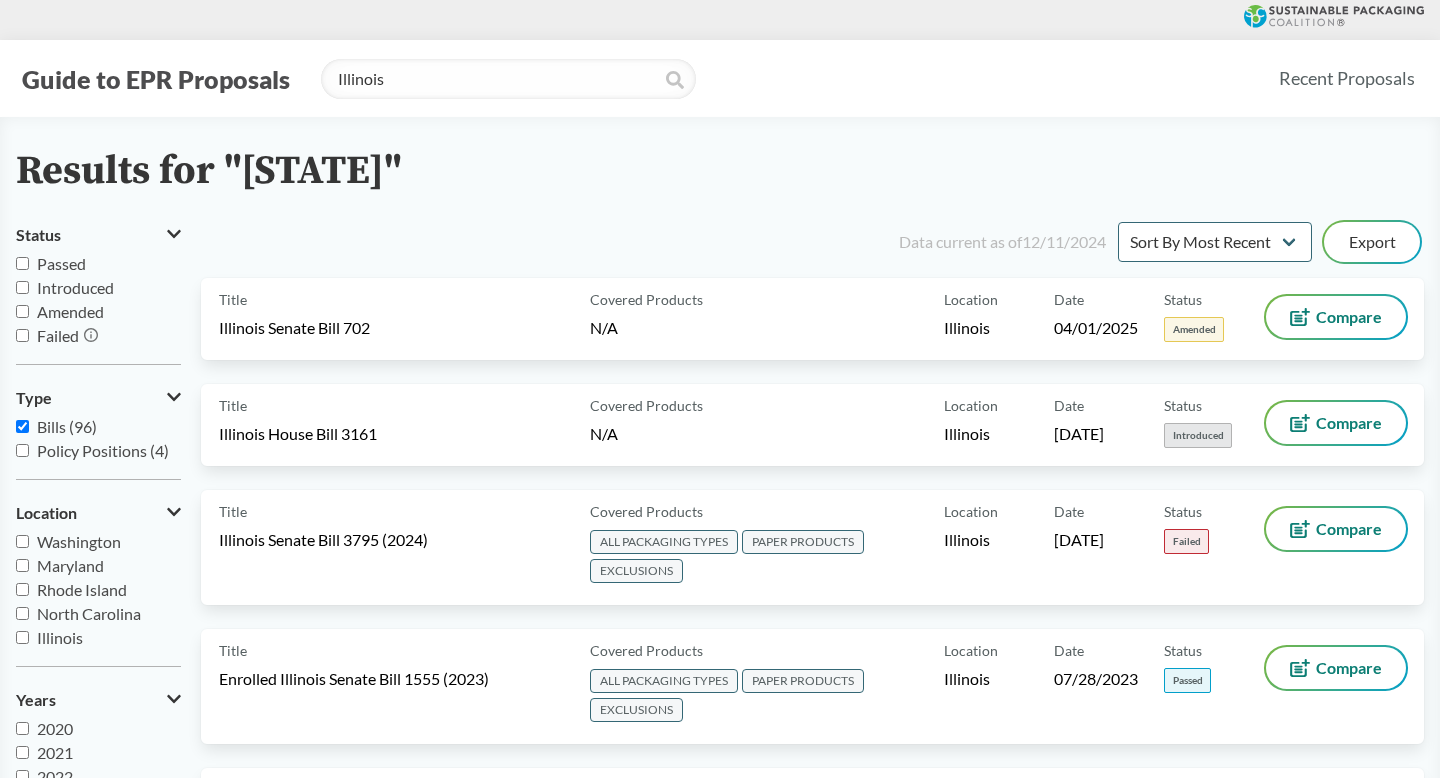 click on "Illinois" at bounding box center (22, 637) 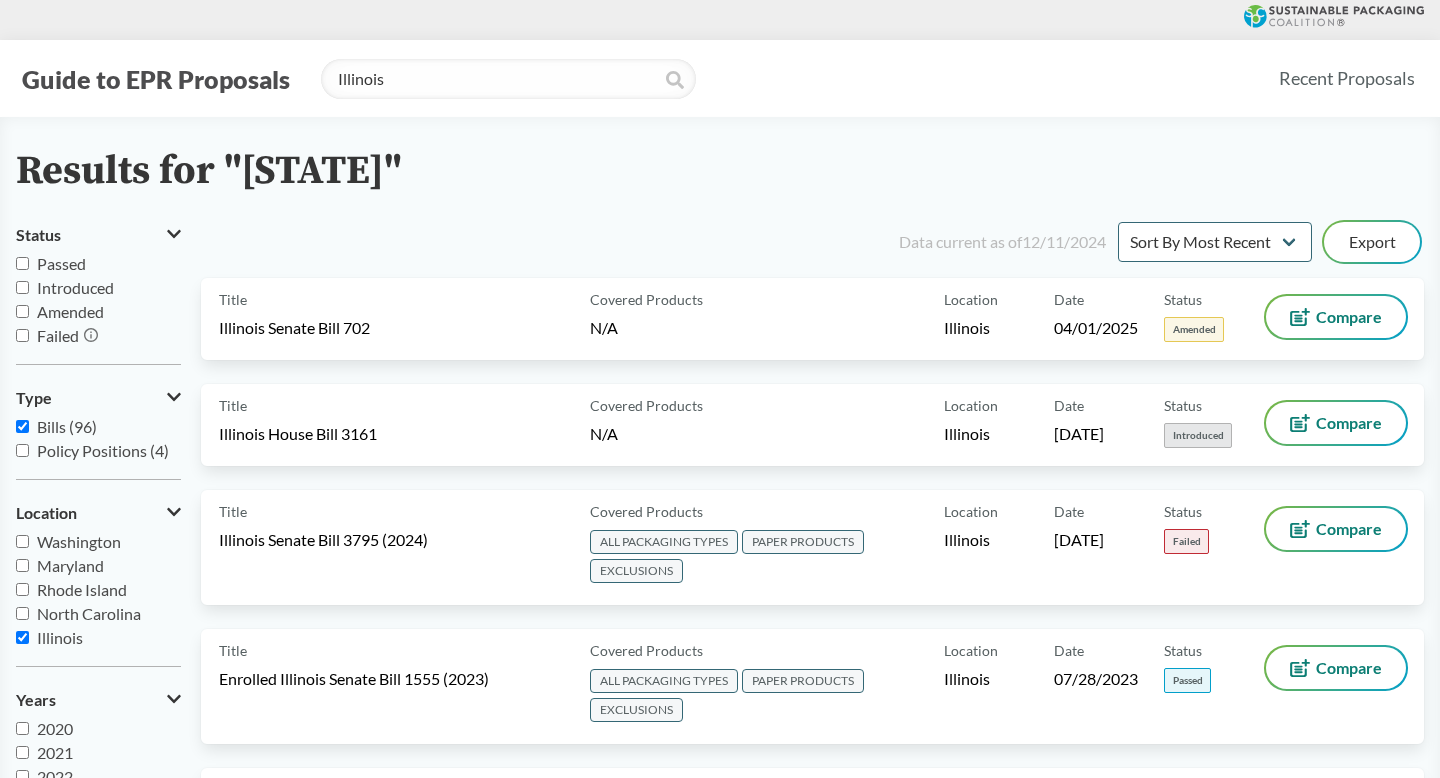 checkbox on "true" 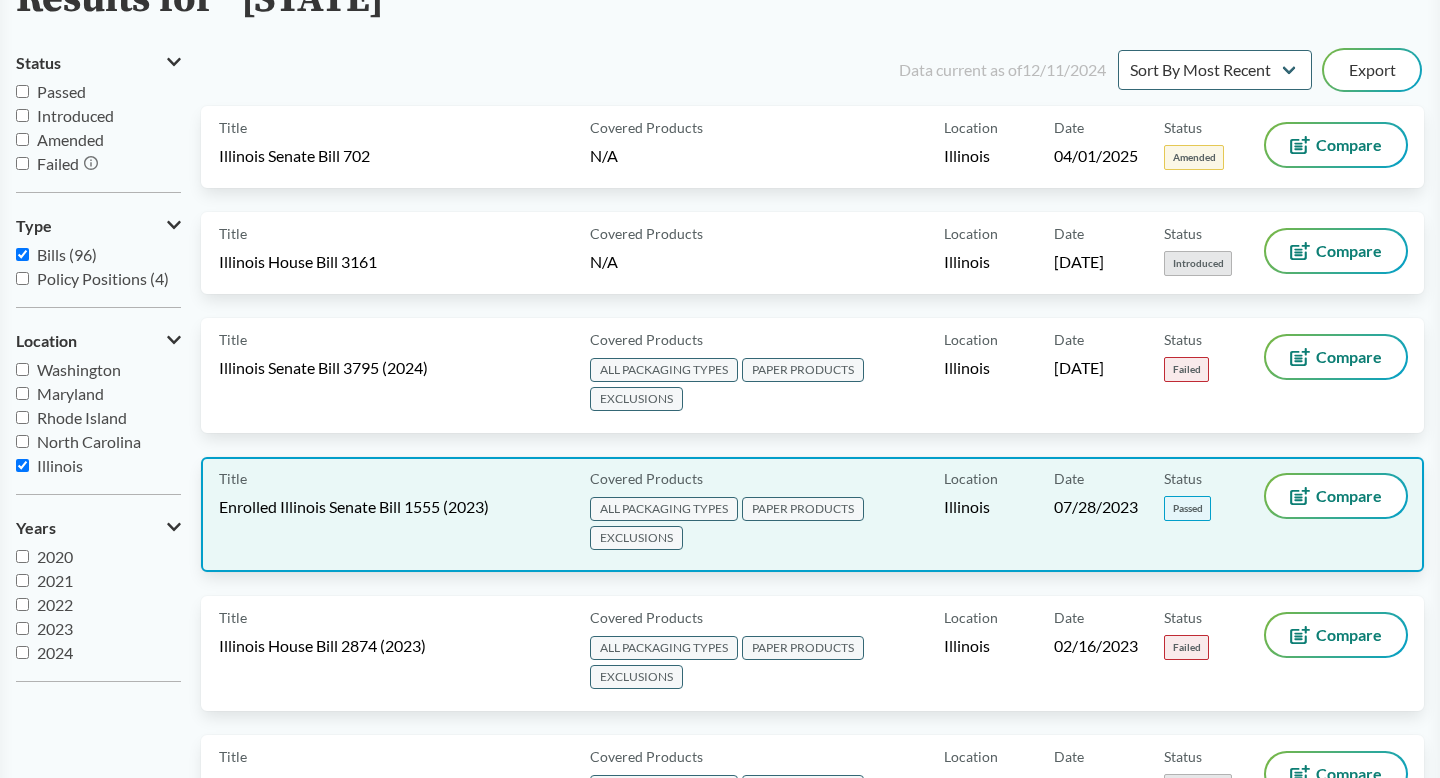 scroll, scrollTop: 158, scrollLeft: 0, axis: vertical 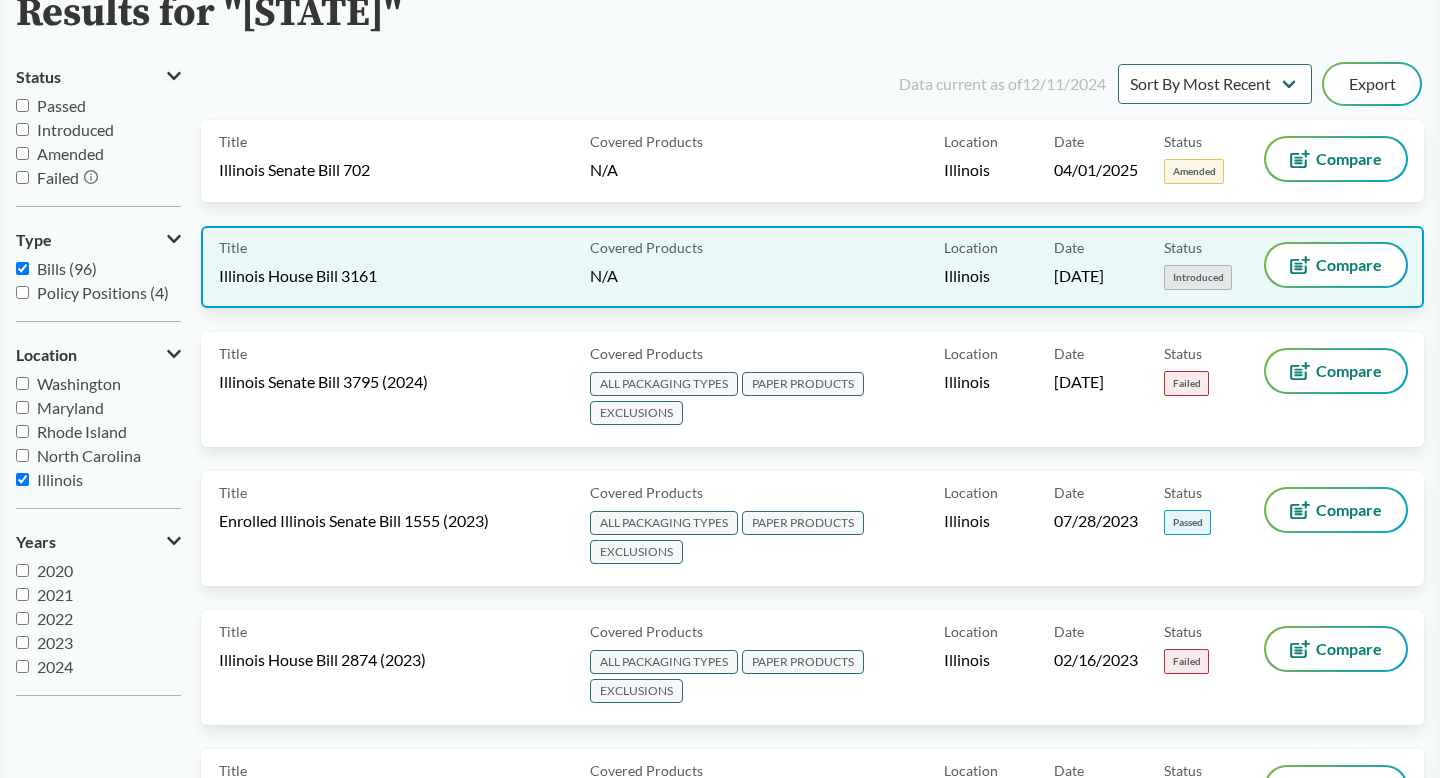 click on "Covered Products N/A" at bounding box center (763, 267) 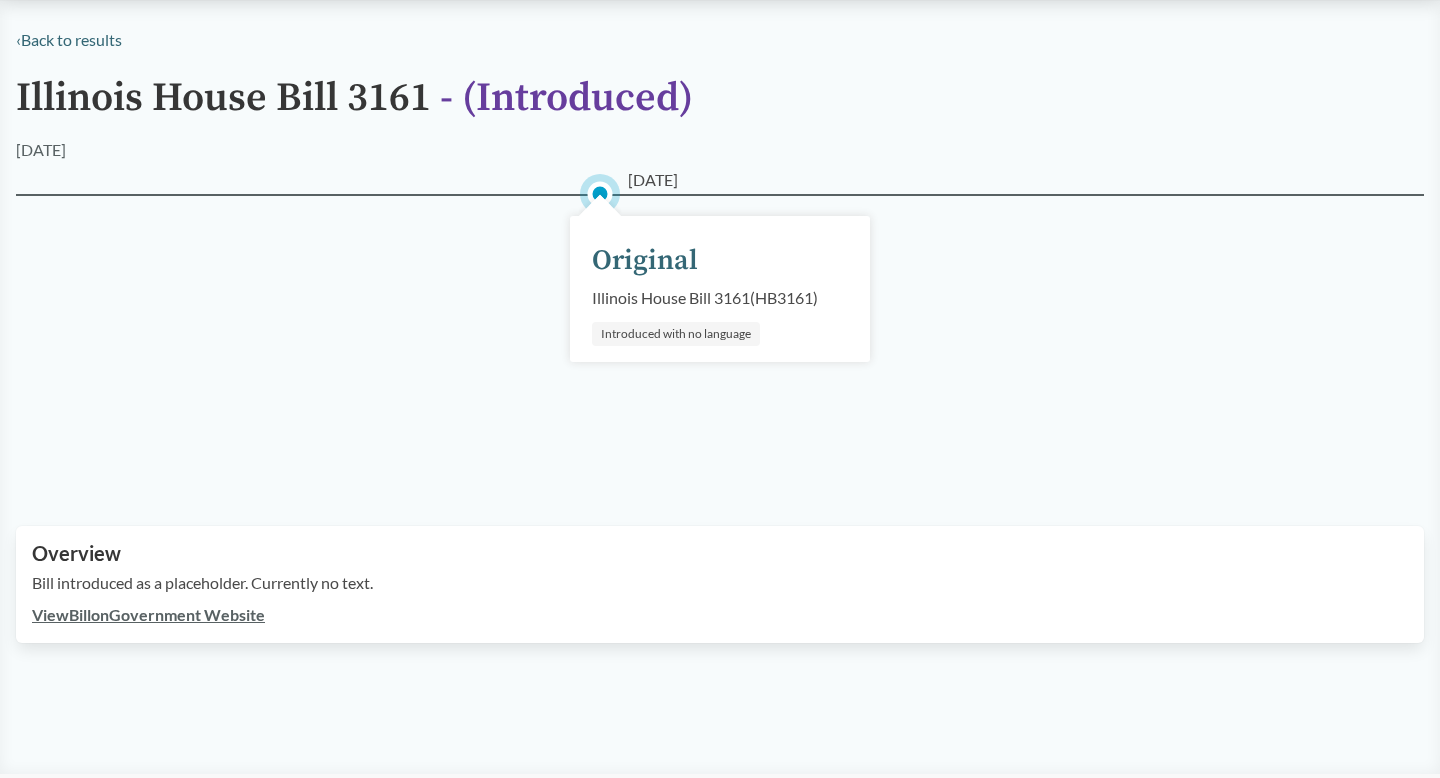 scroll, scrollTop: 0, scrollLeft: 0, axis: both 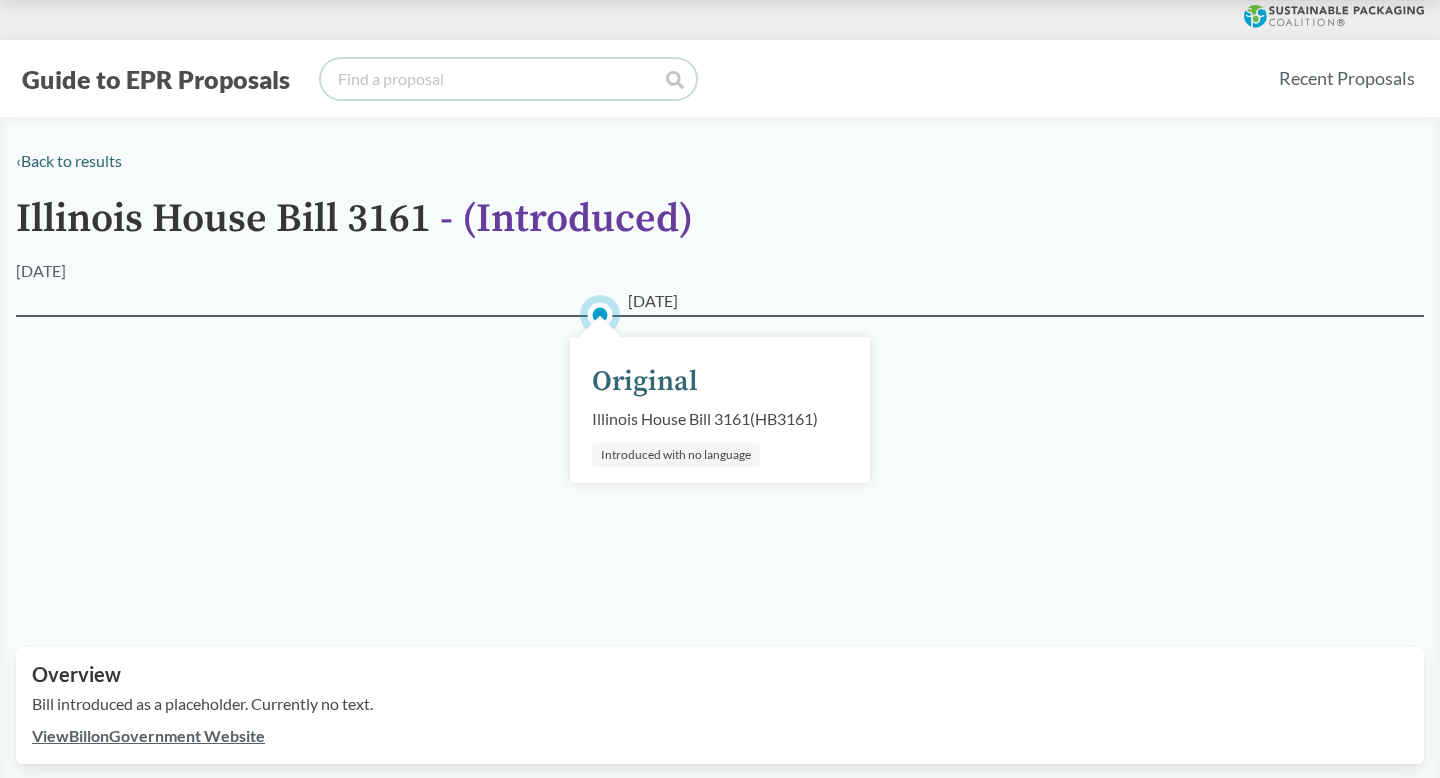 click at bounding box center [508, 79] 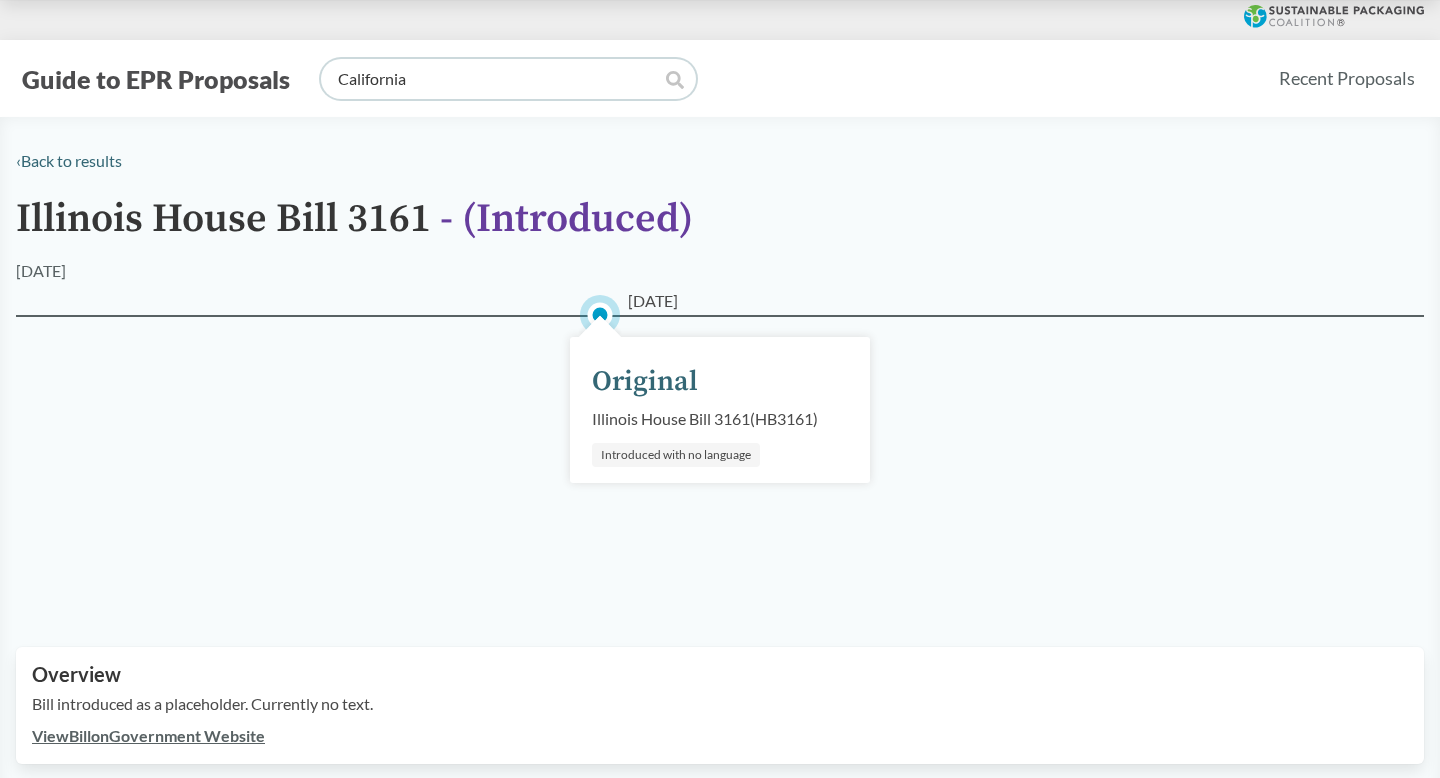 type on "California" 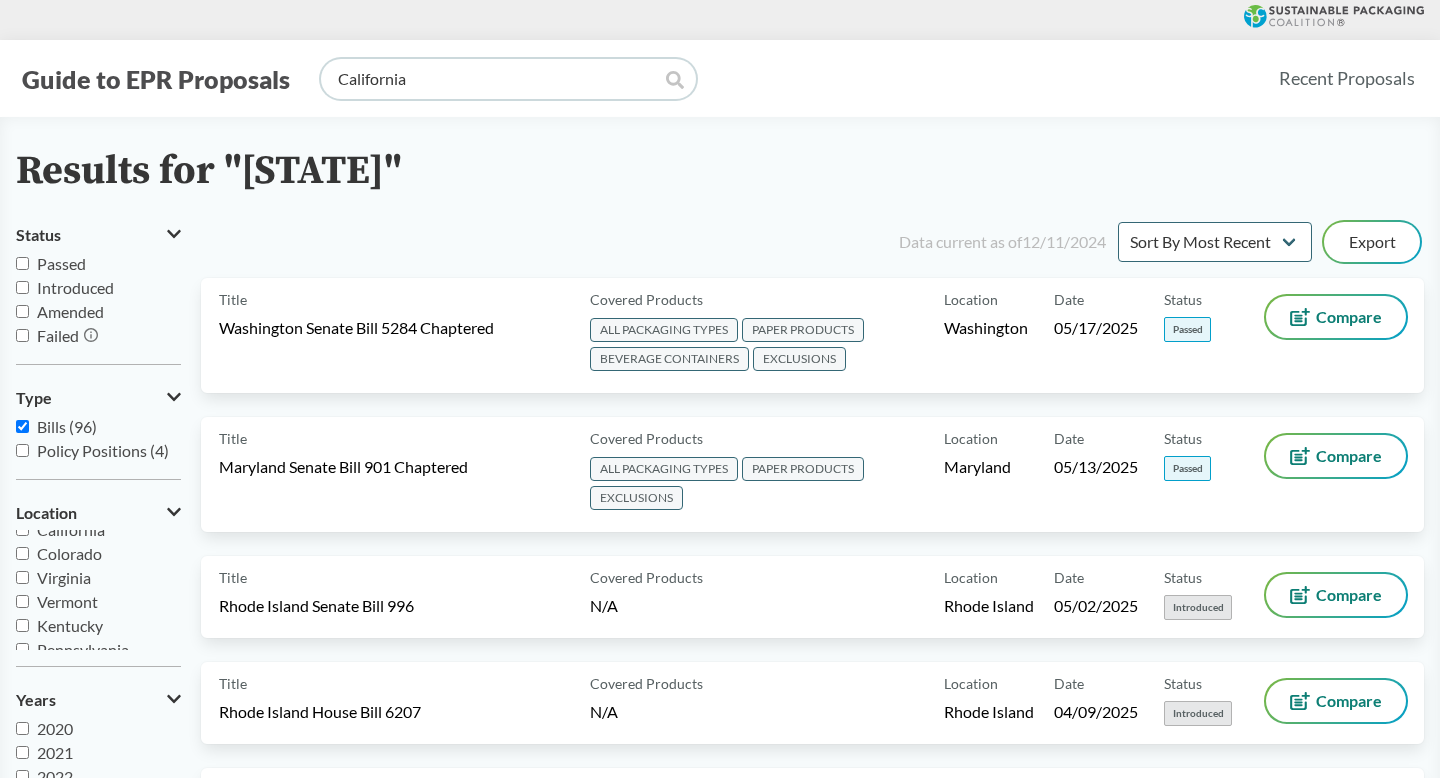 scroll, scrollTop: 361, scrollLeft: 0, axis: vertical 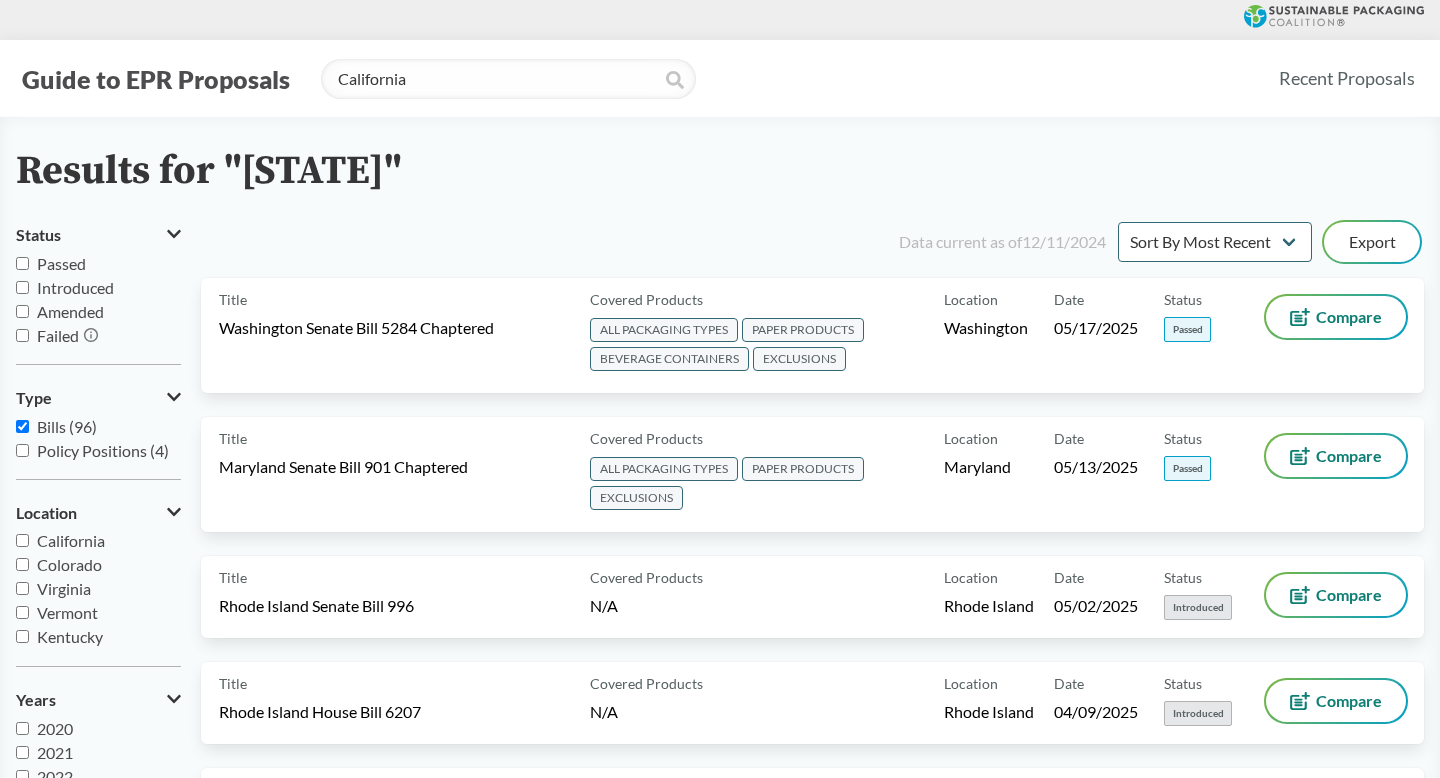 click on "California" at bounding box center (22, 540) 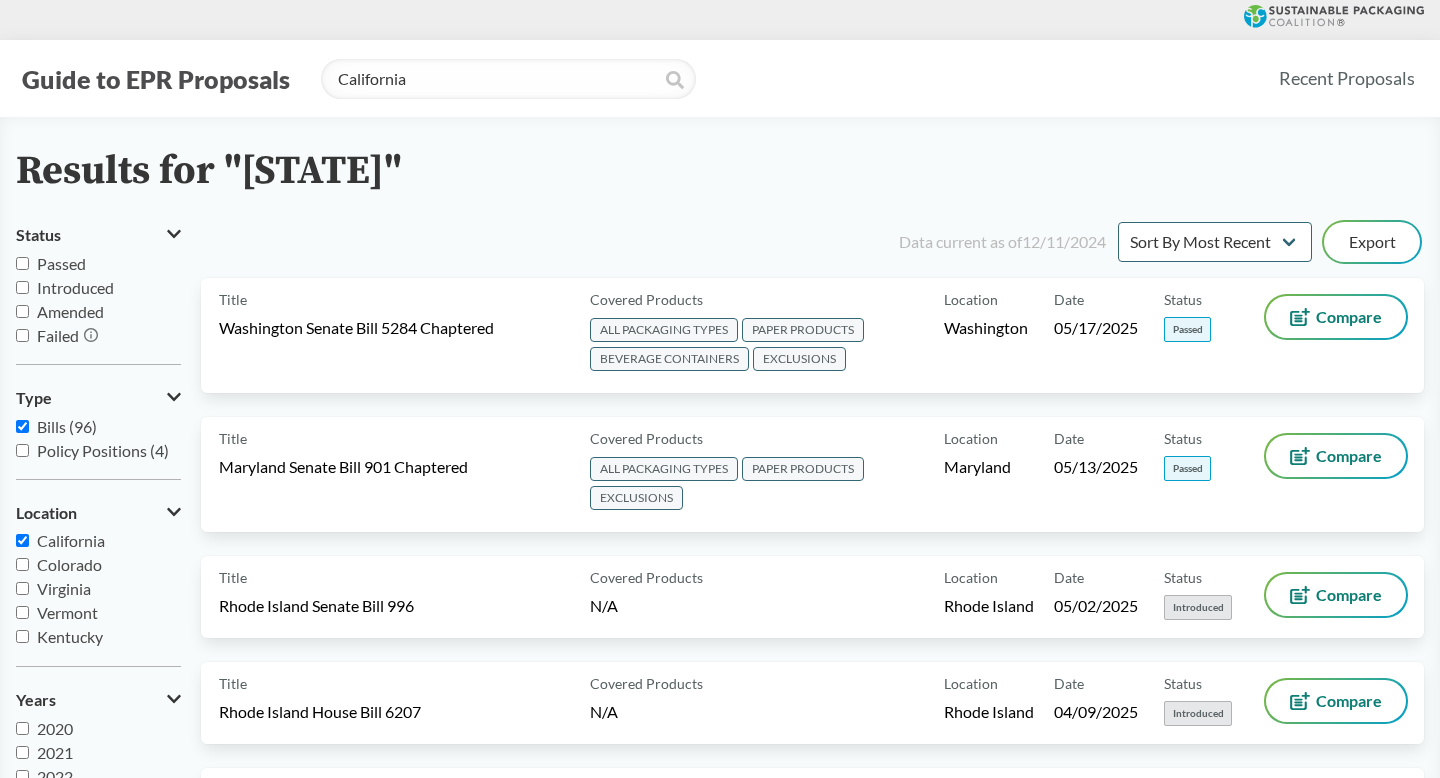 checkbox on "true" 